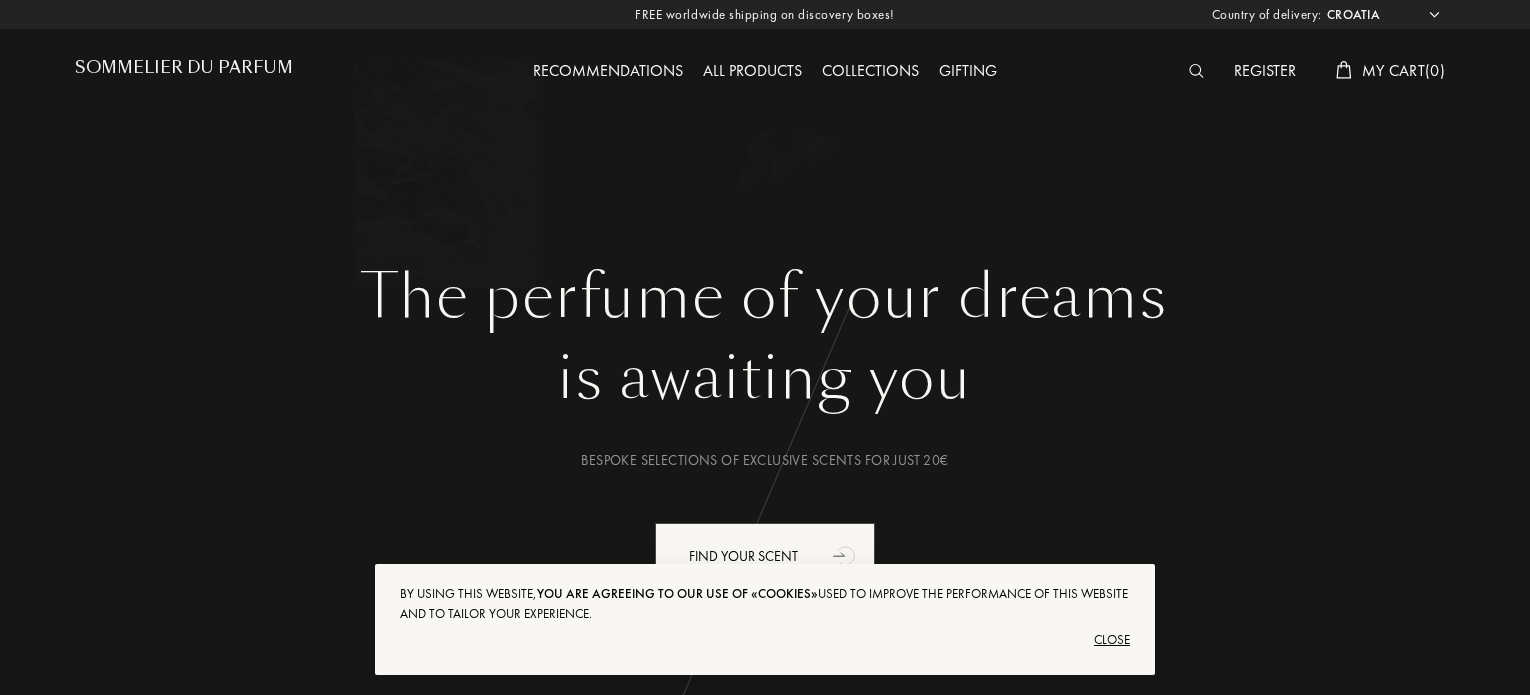 select on "HR" 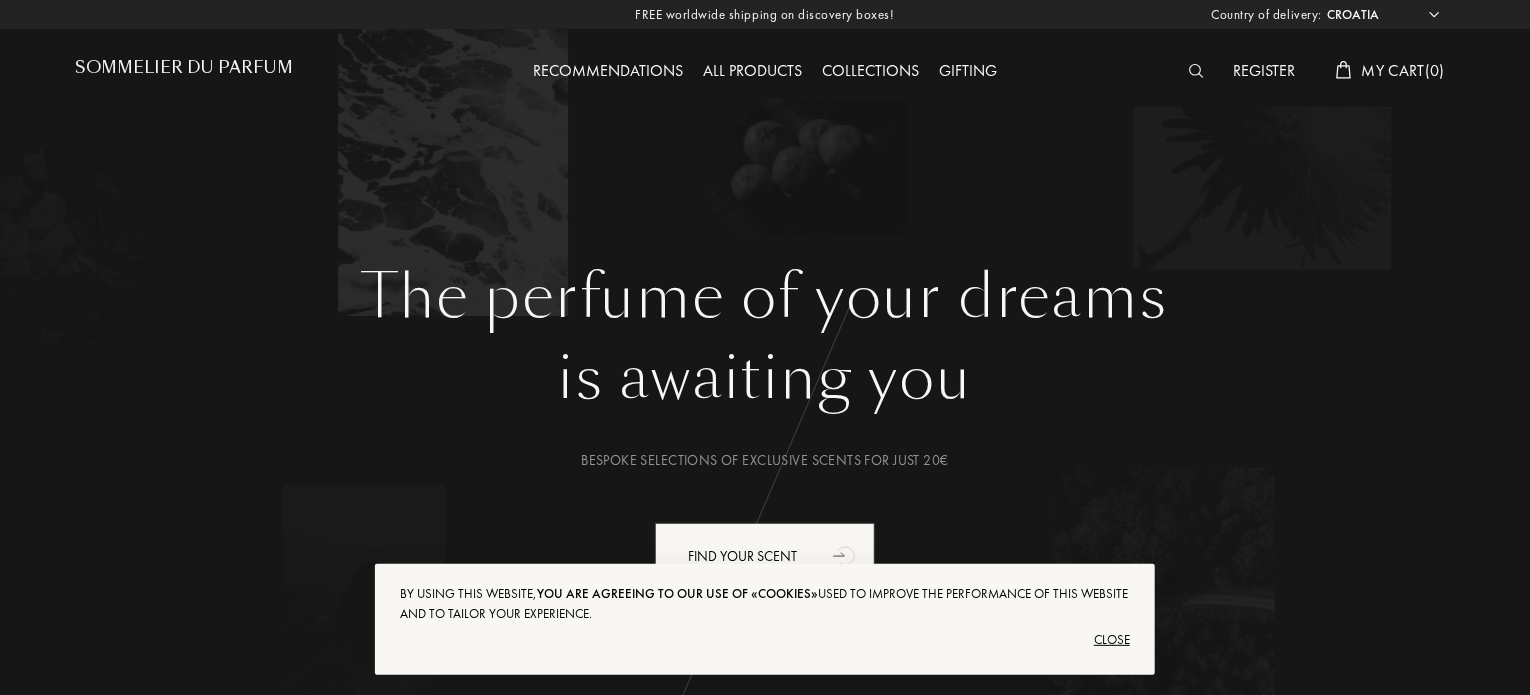 scroll, scrollTop: 600, scrollLeft: 0, axis: vertical 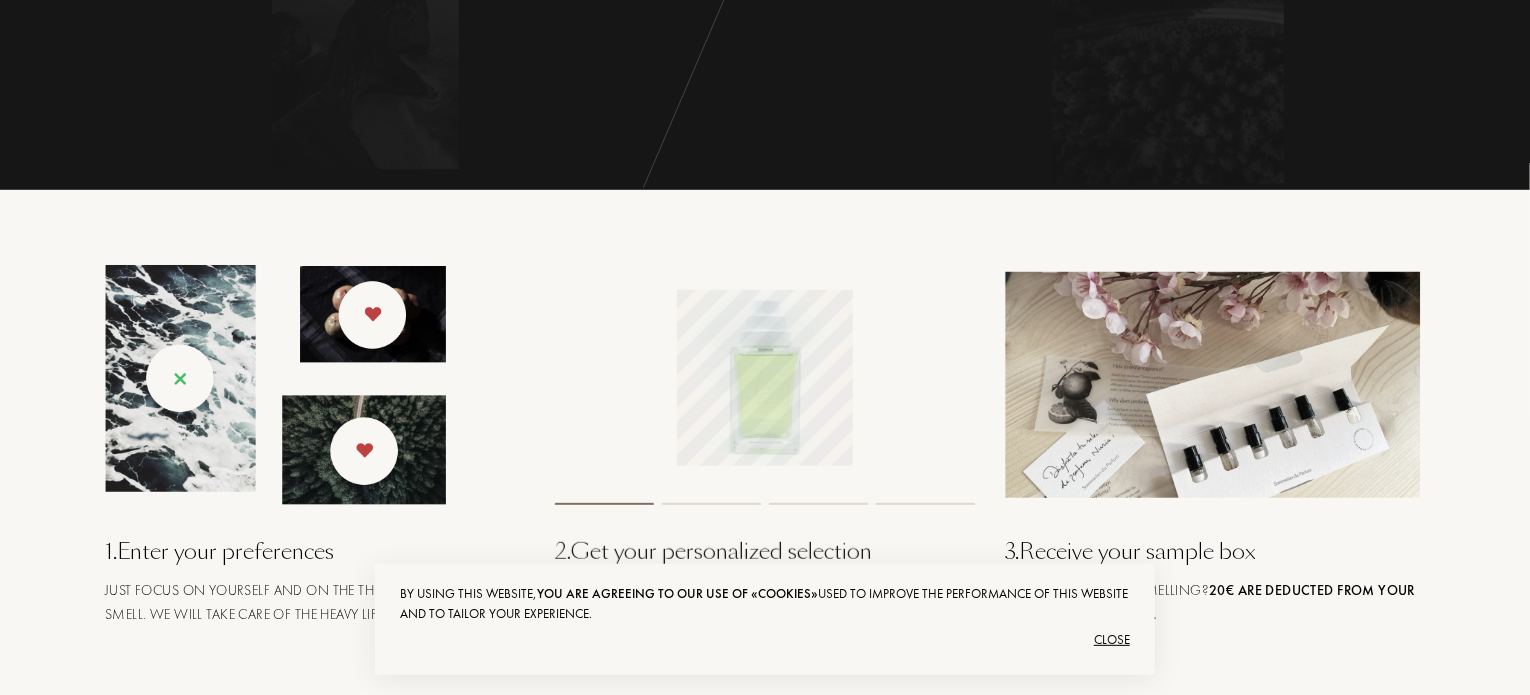 click on "Close" at bounding box center [765, 640] 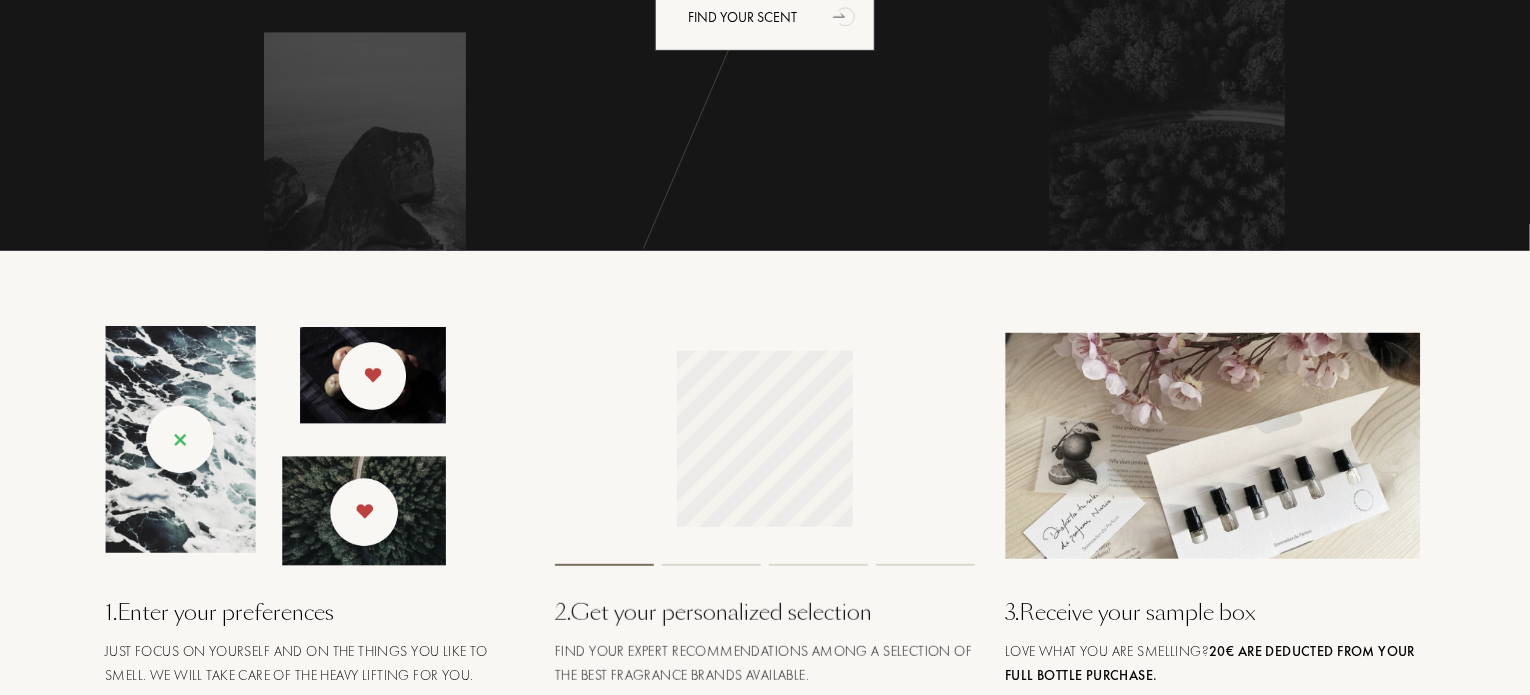 scroll, scrollTop: 500, scrollLeft: 0, axis: vertical 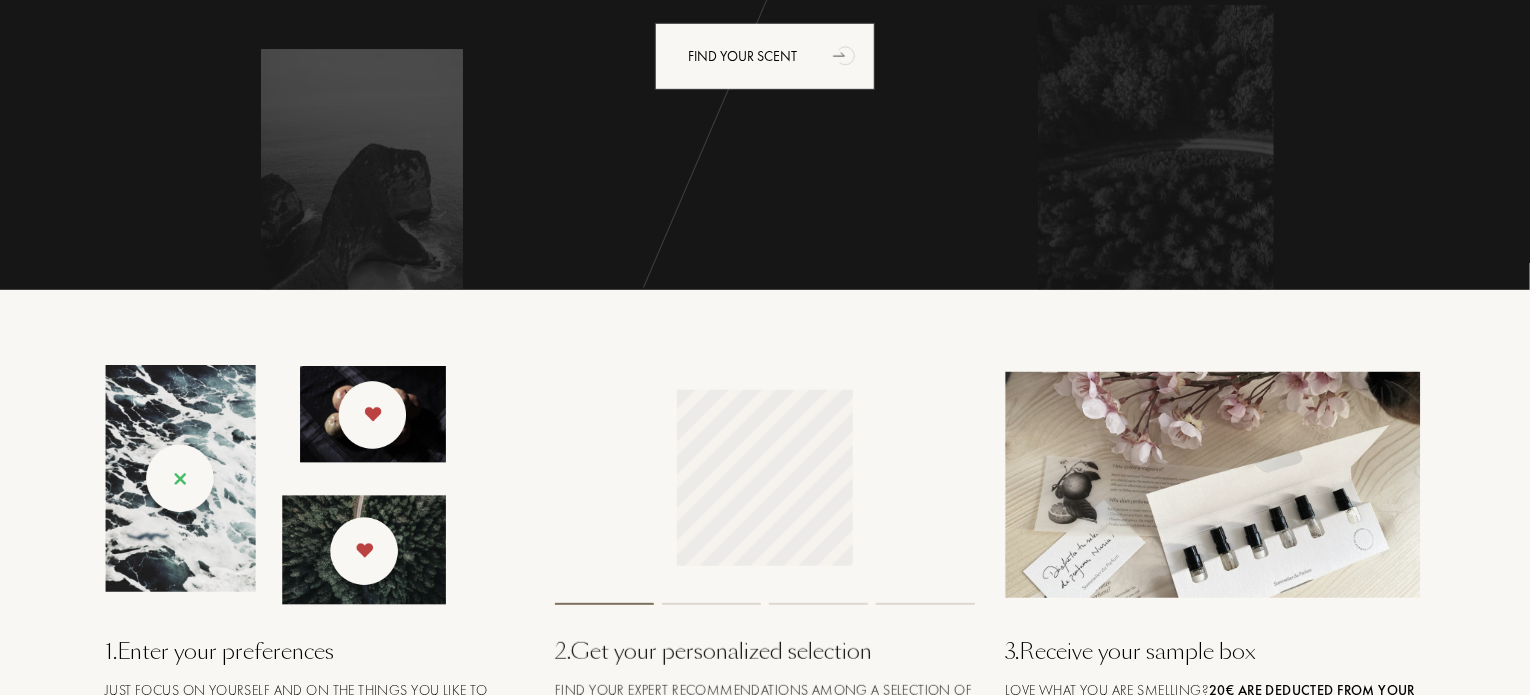 click on "Drag to spin
mgctlbxN$M360 mgctlbxV$4.6.10 mgctlbxL$T" at bounding box center [764, 479] 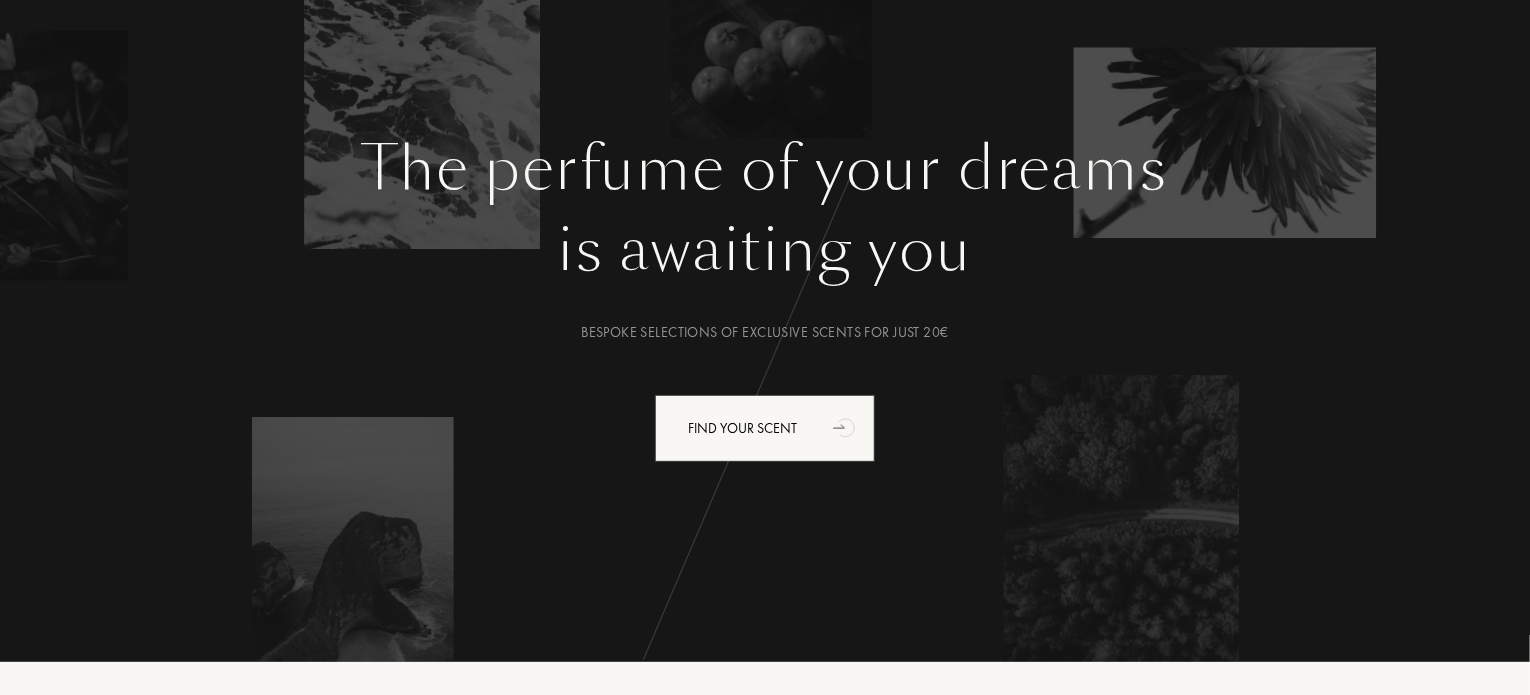 scroll, scrollTop: 0, scrollLeft: 0, axis: both 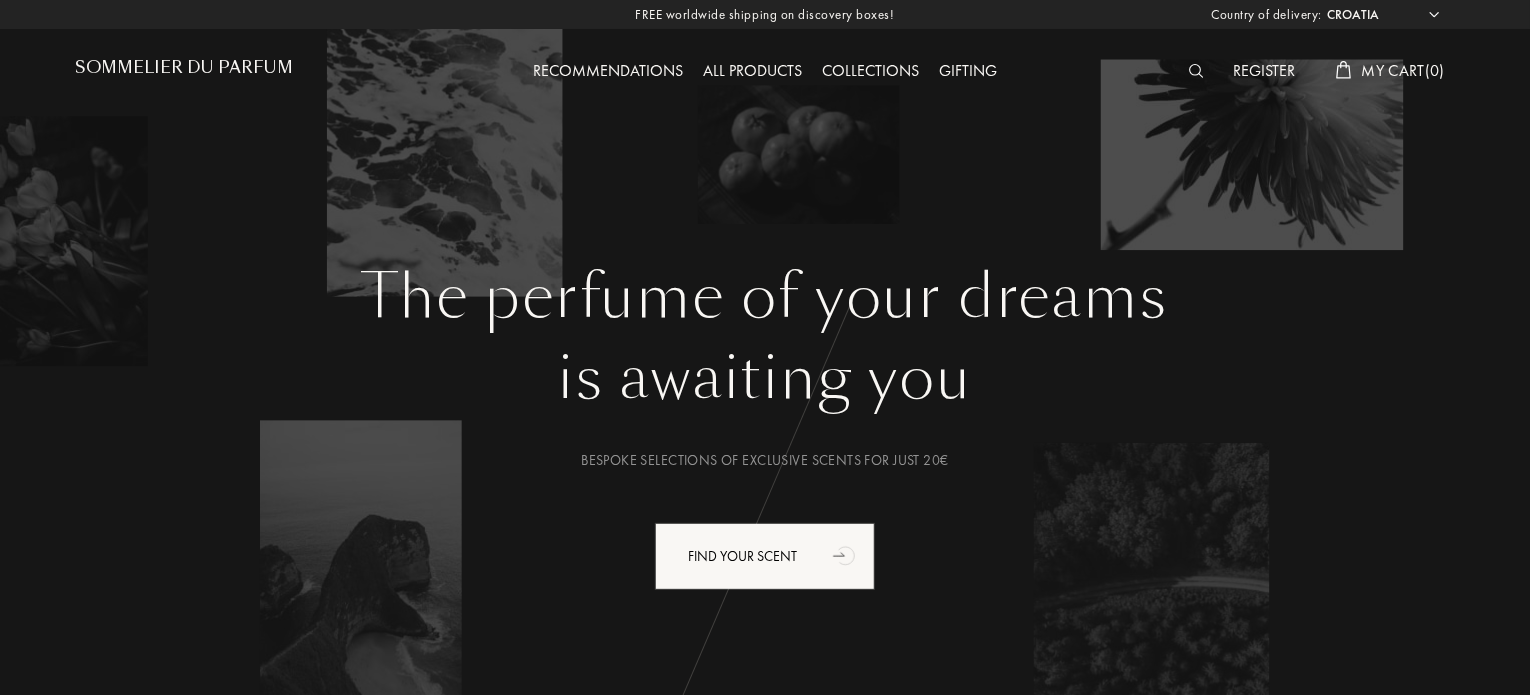 click on "All products" at bounding box center (752, 72) 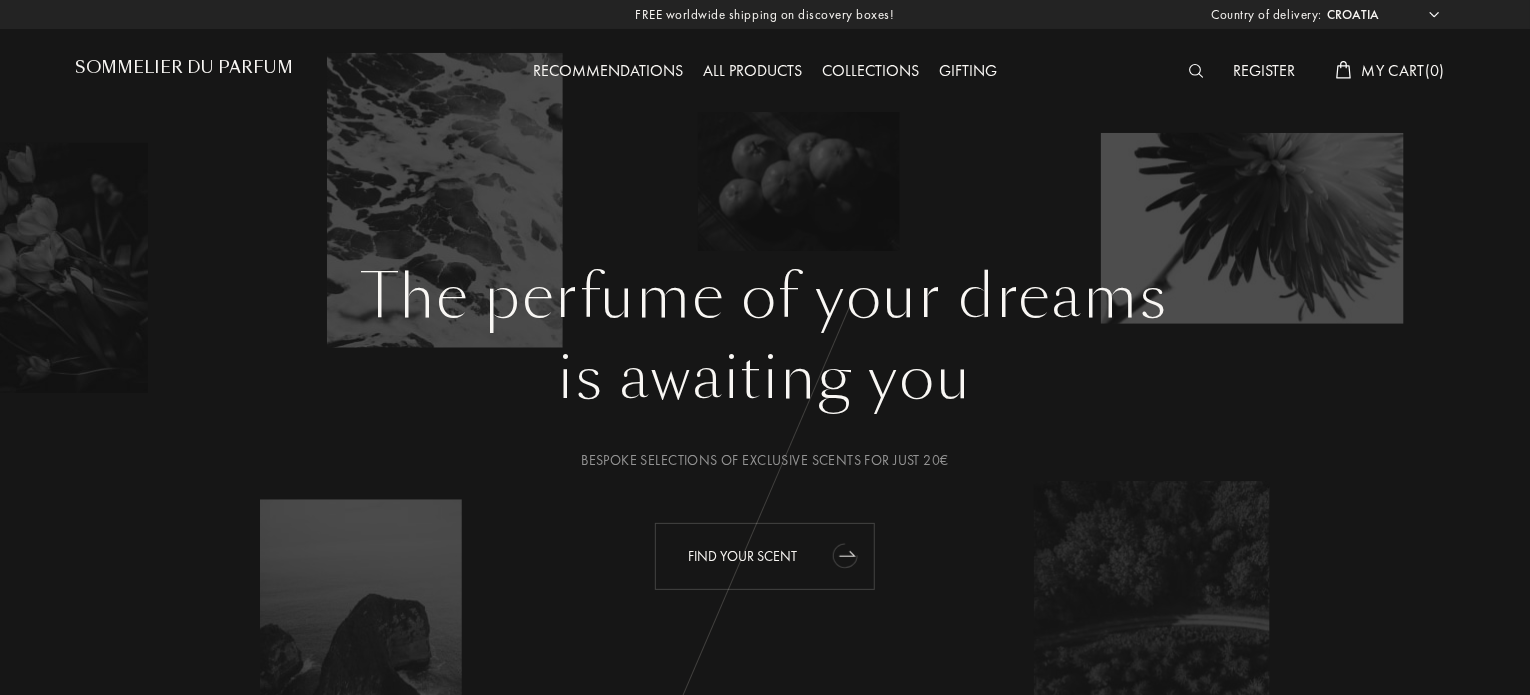 click on "Find your scent" at bounding box center [765, 556] 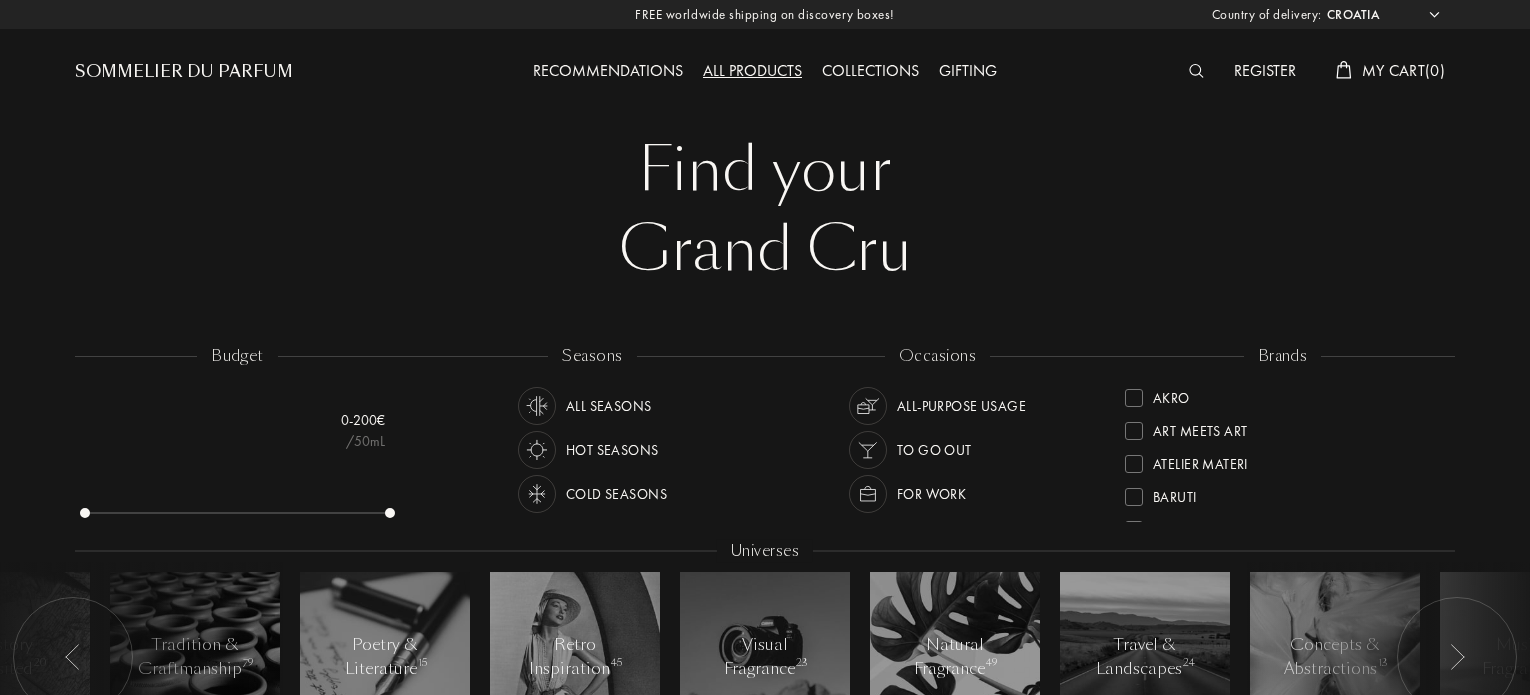 select on "HR" 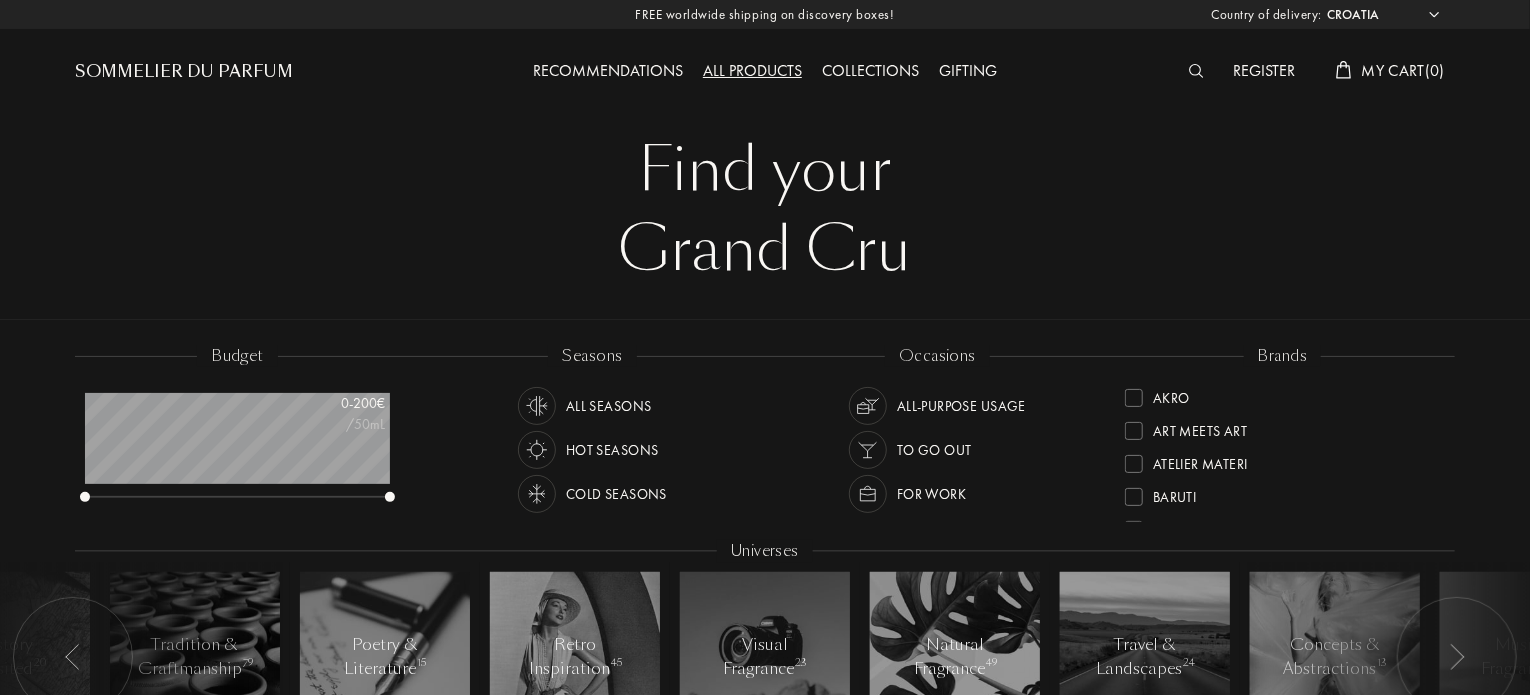 scroll, scrollTop: 999900, scrollLeft: 999695, axis: both 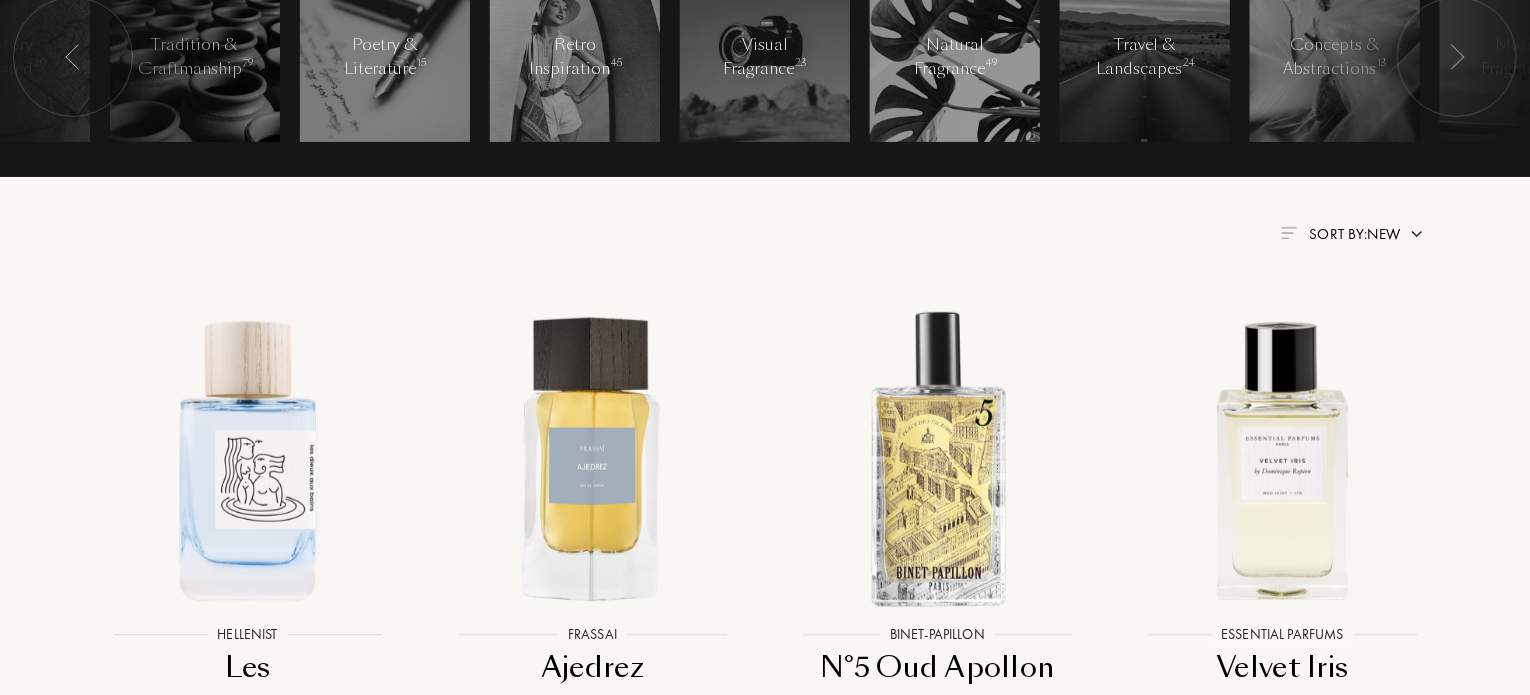 click on "Sort by:  New" at bounding box center [765, 234] 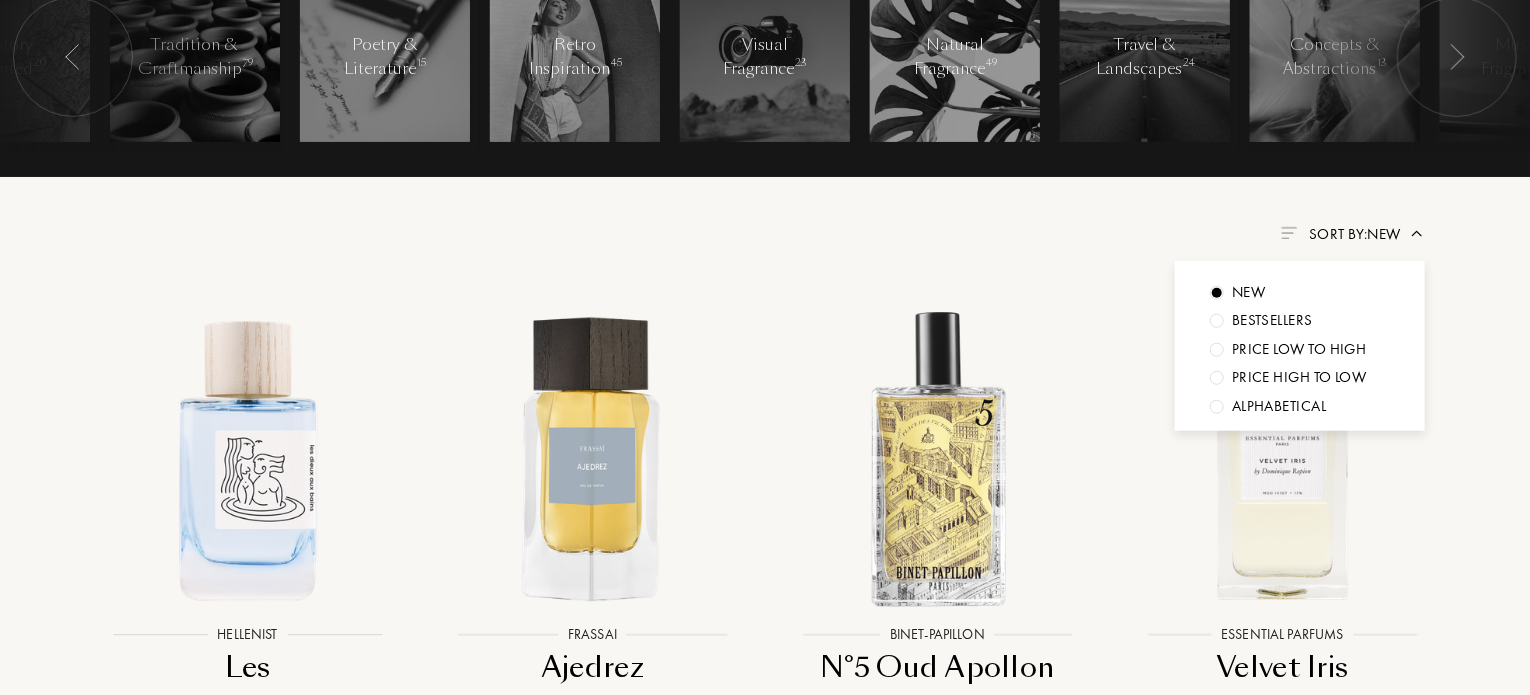 click on "Sort by:  New" at bounding box center (1355, 234) 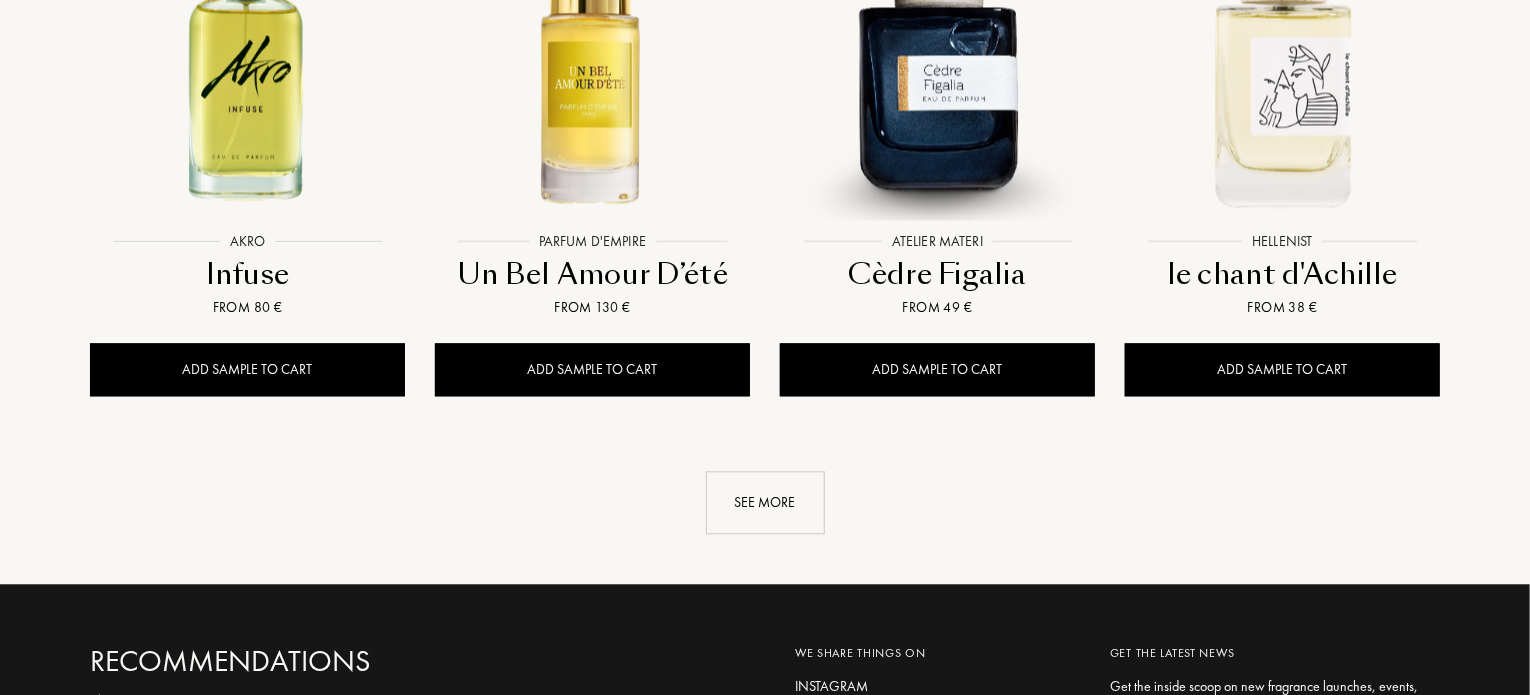 scroll, scrollTop: 2200, scrollLeft: 0, axis: vertical 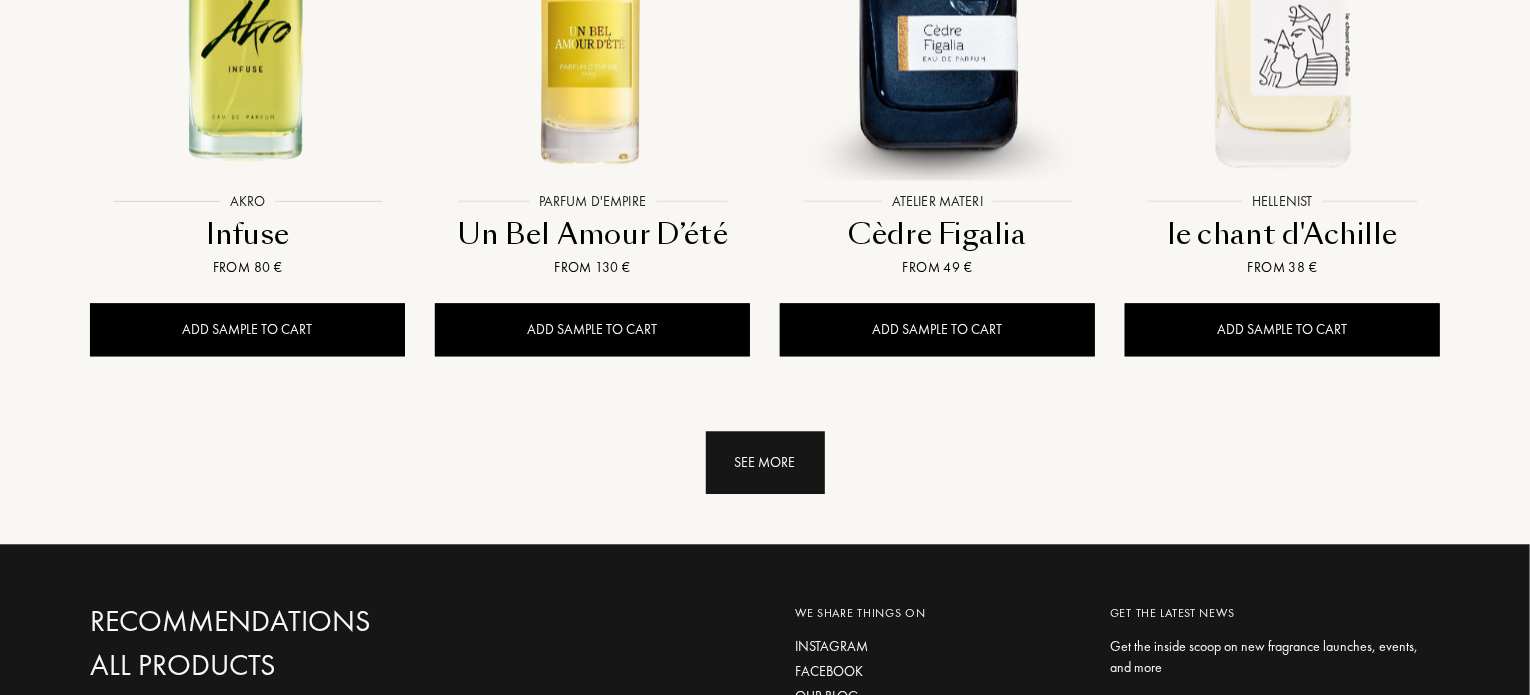 click on "See more" at bounding box center (765, 462) 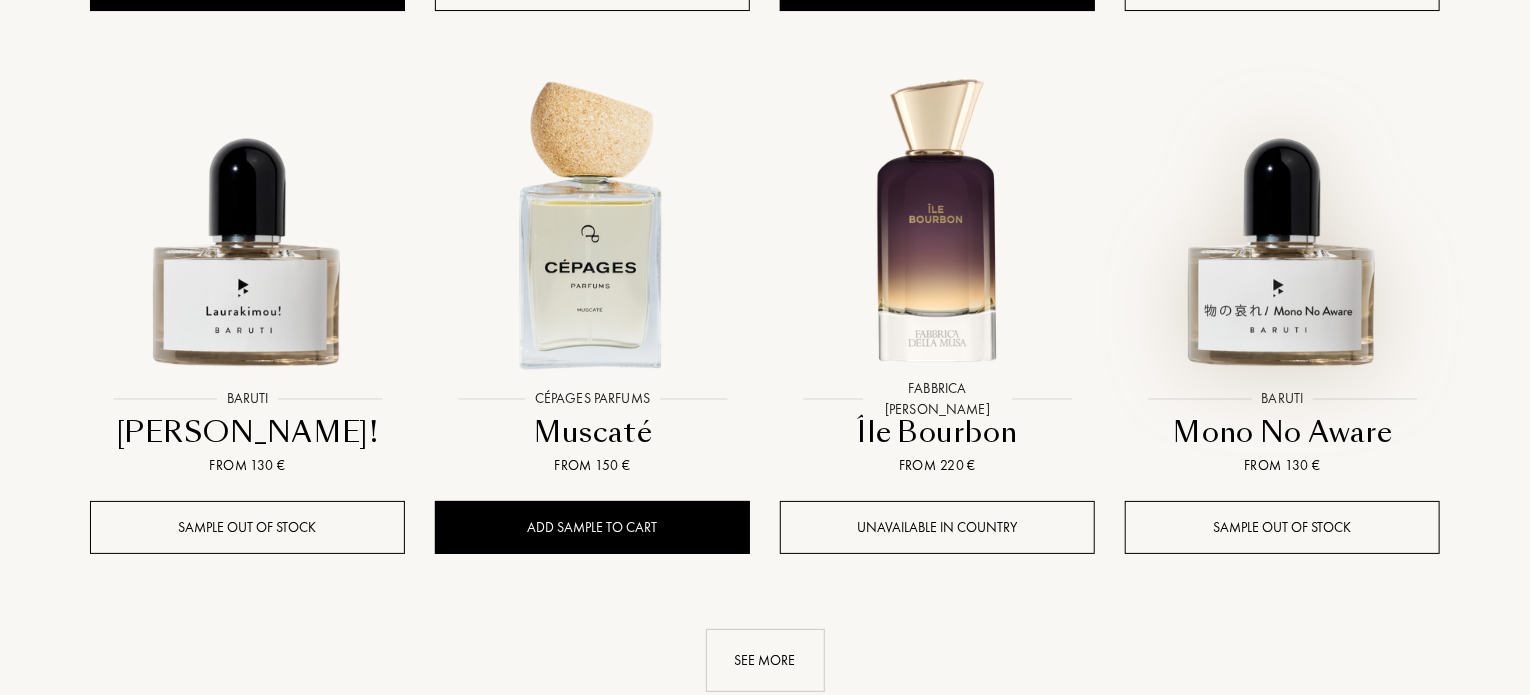 scroll, scrollTop: 3700, scrollLeft: 0, axis: vertical 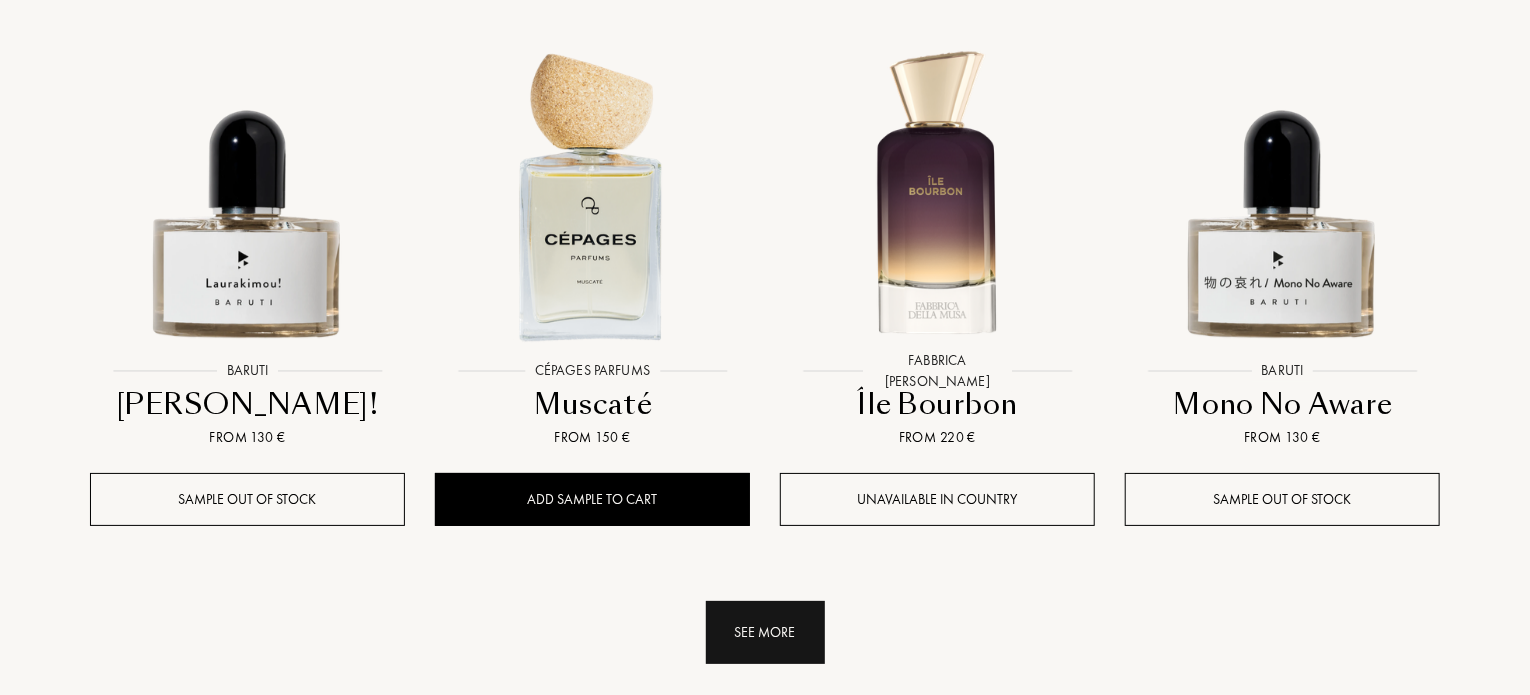 click on "See more" at bounding box center [765, 632] 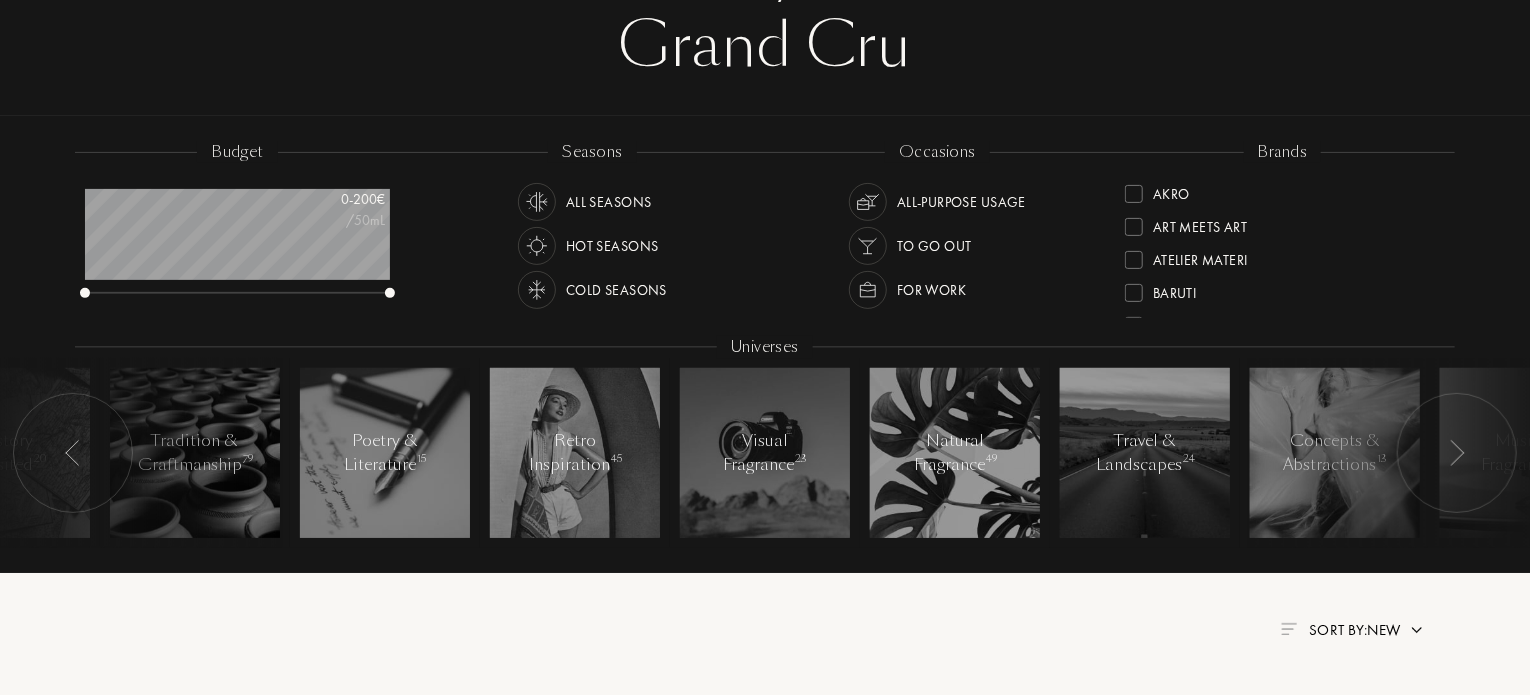 scroll, scrollTop: 200, scrollLeft: 0, axis: vertical 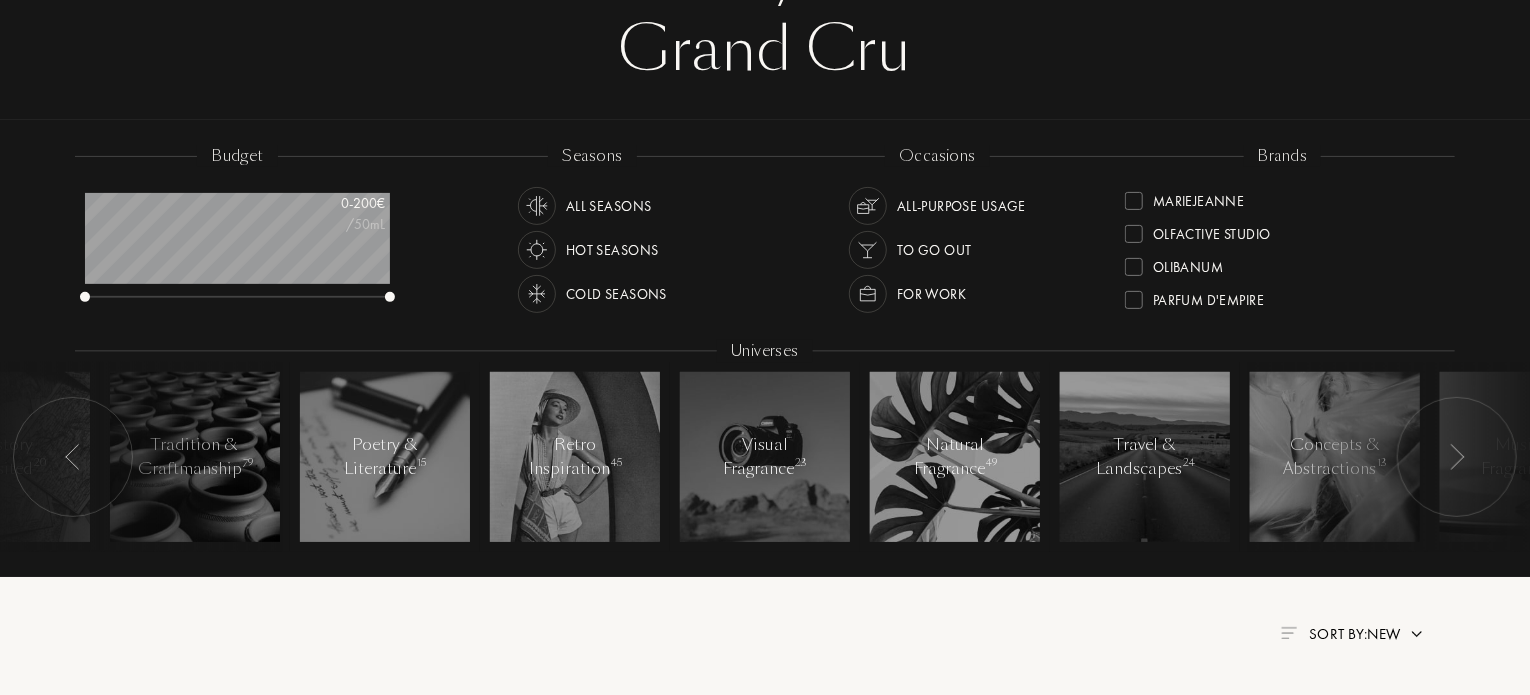 click on "Olfactive Studio" at bounding box center [1212, 230] 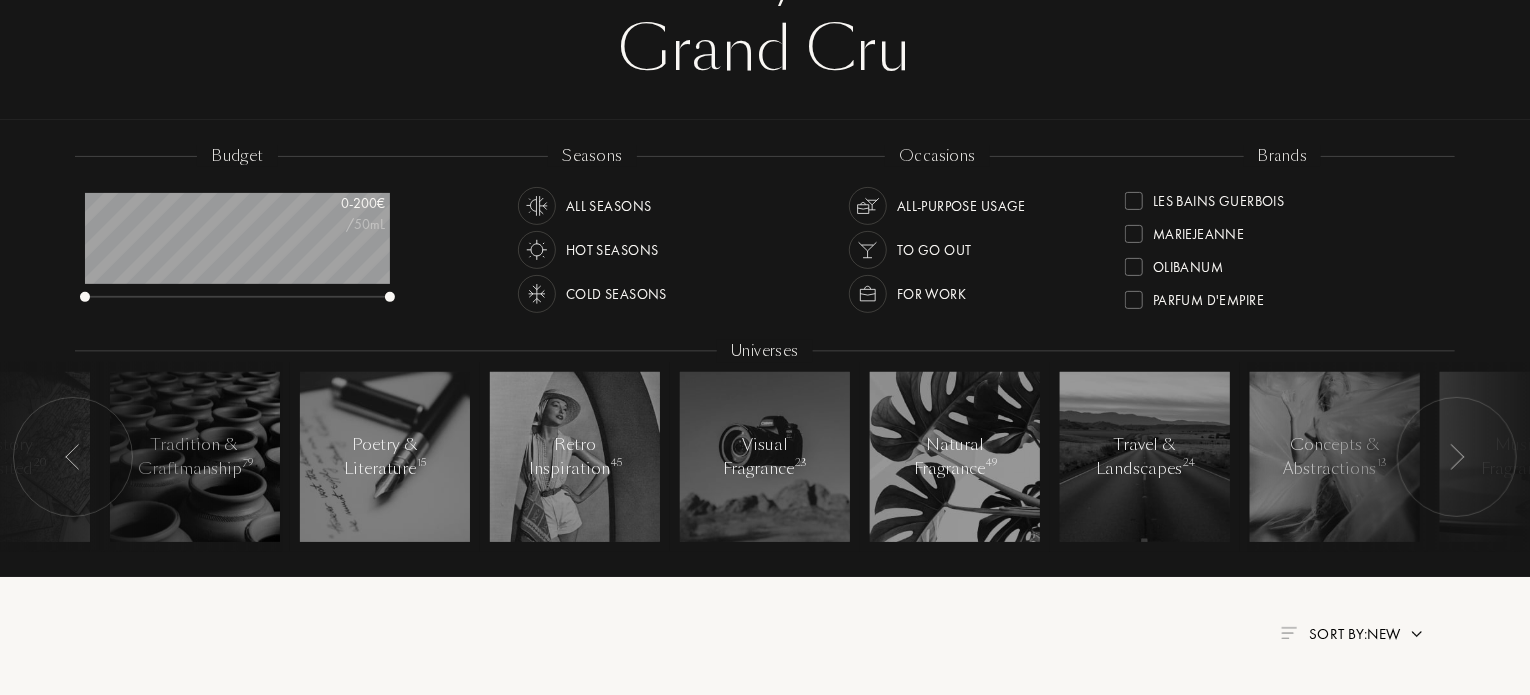 scroll, scrollTop: 0, scrollLeft: 0, axis: both 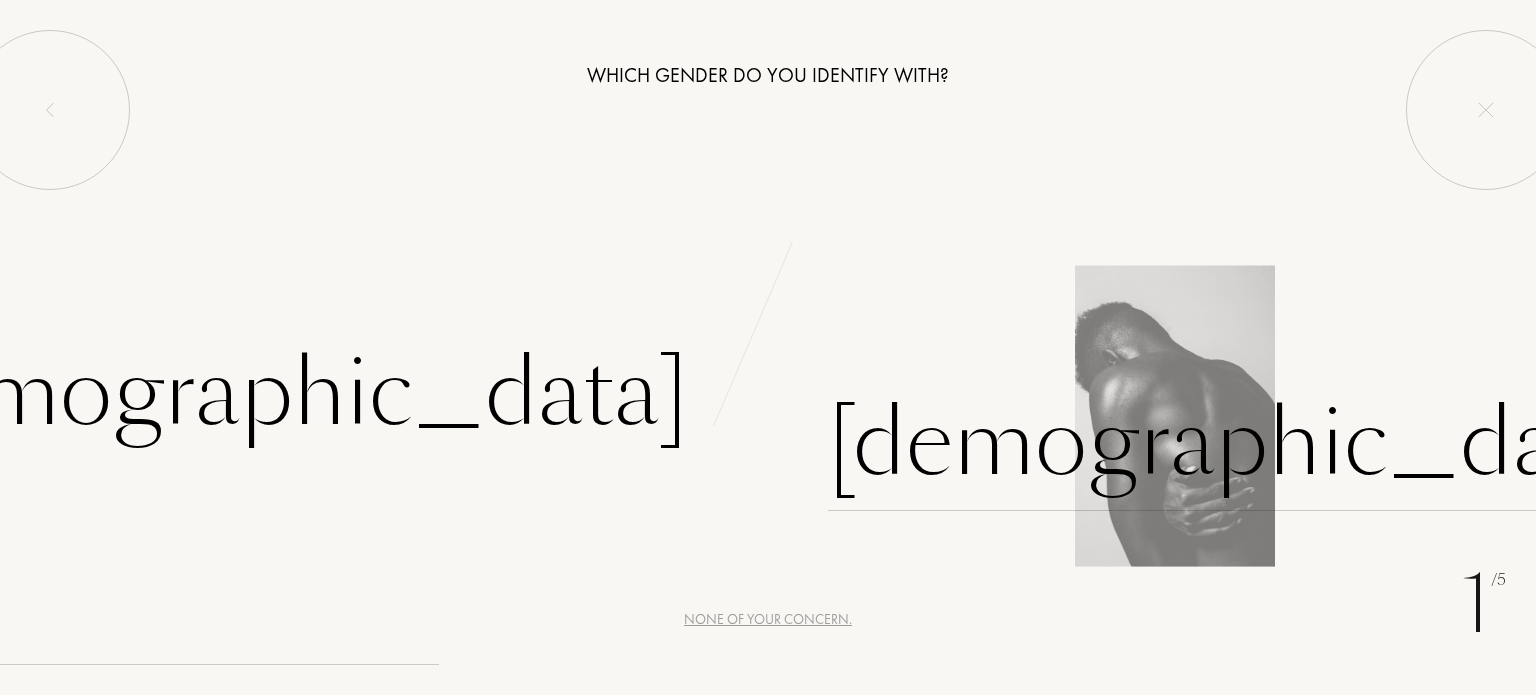 click on "Male" at bounding box center [1245, 443] 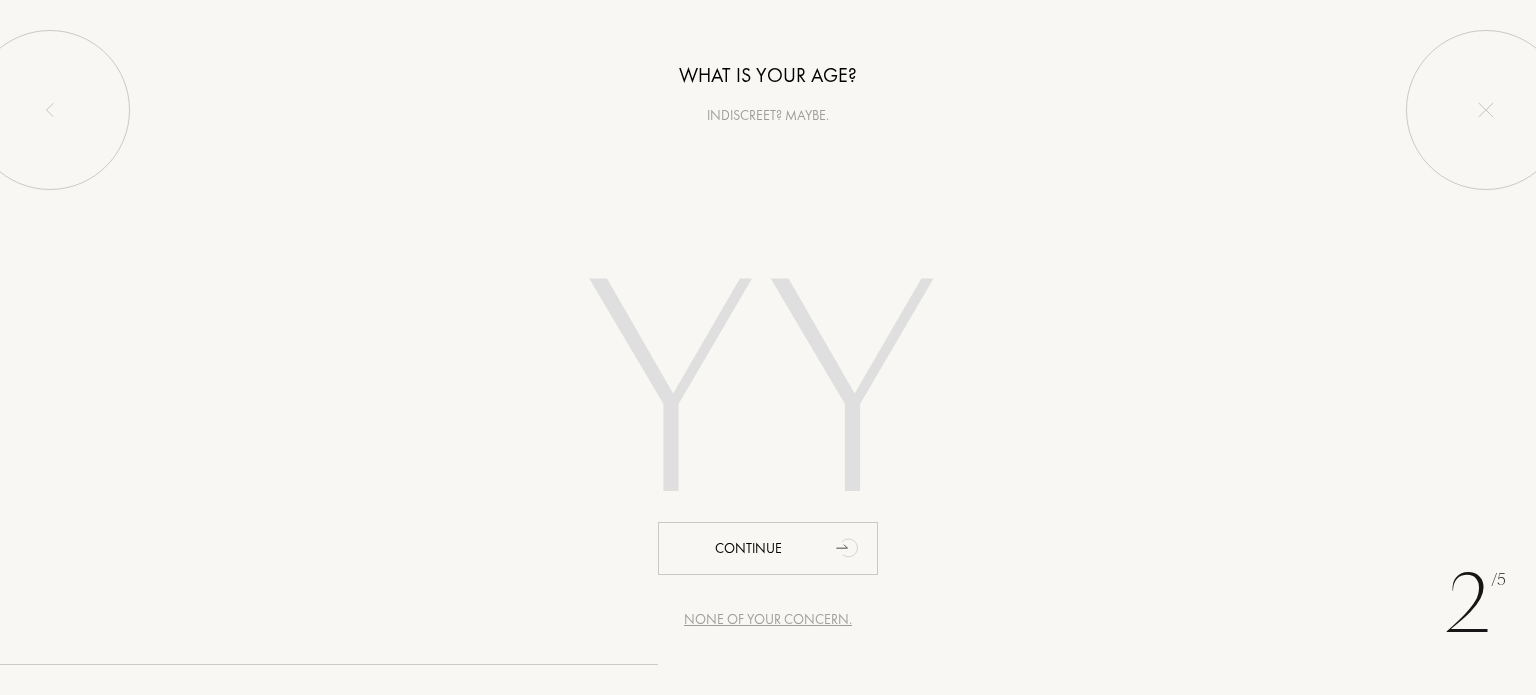click at bounding box center (768, 398) 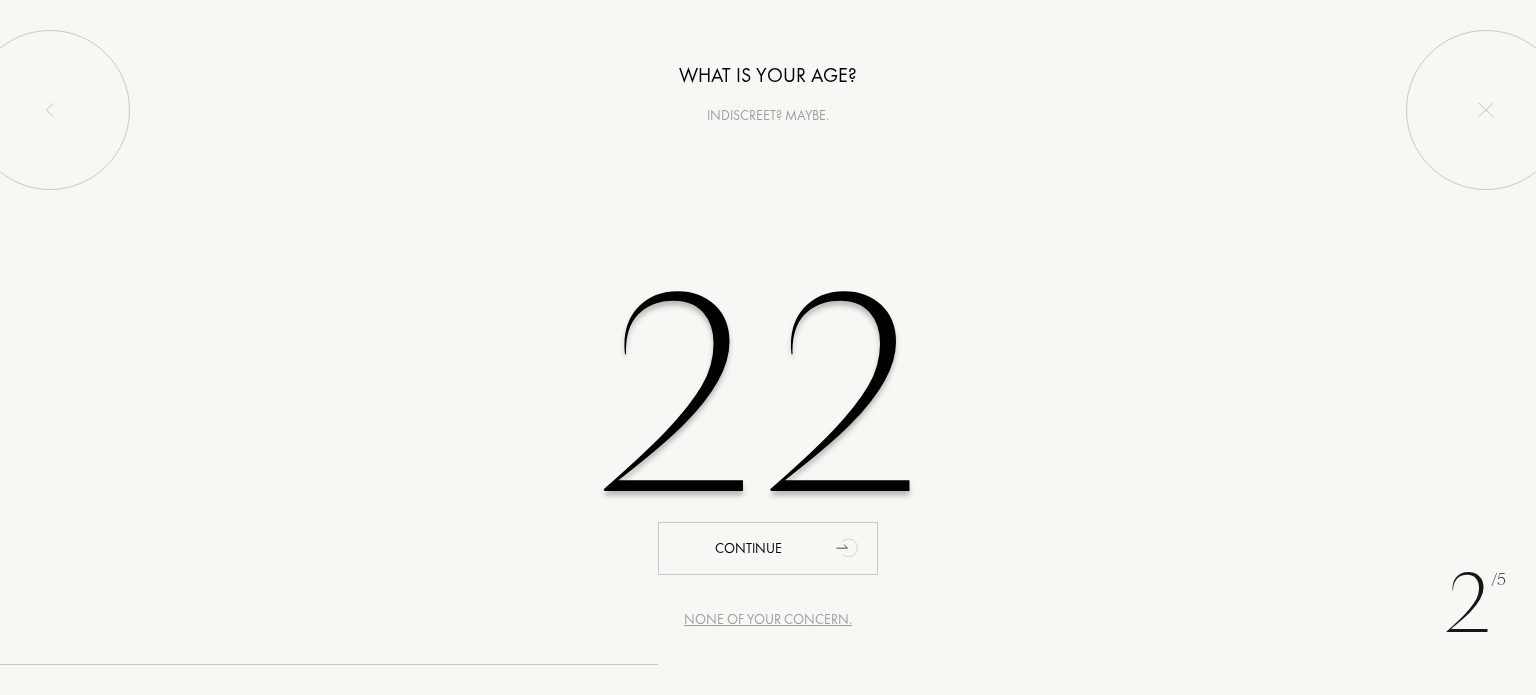type on "22" 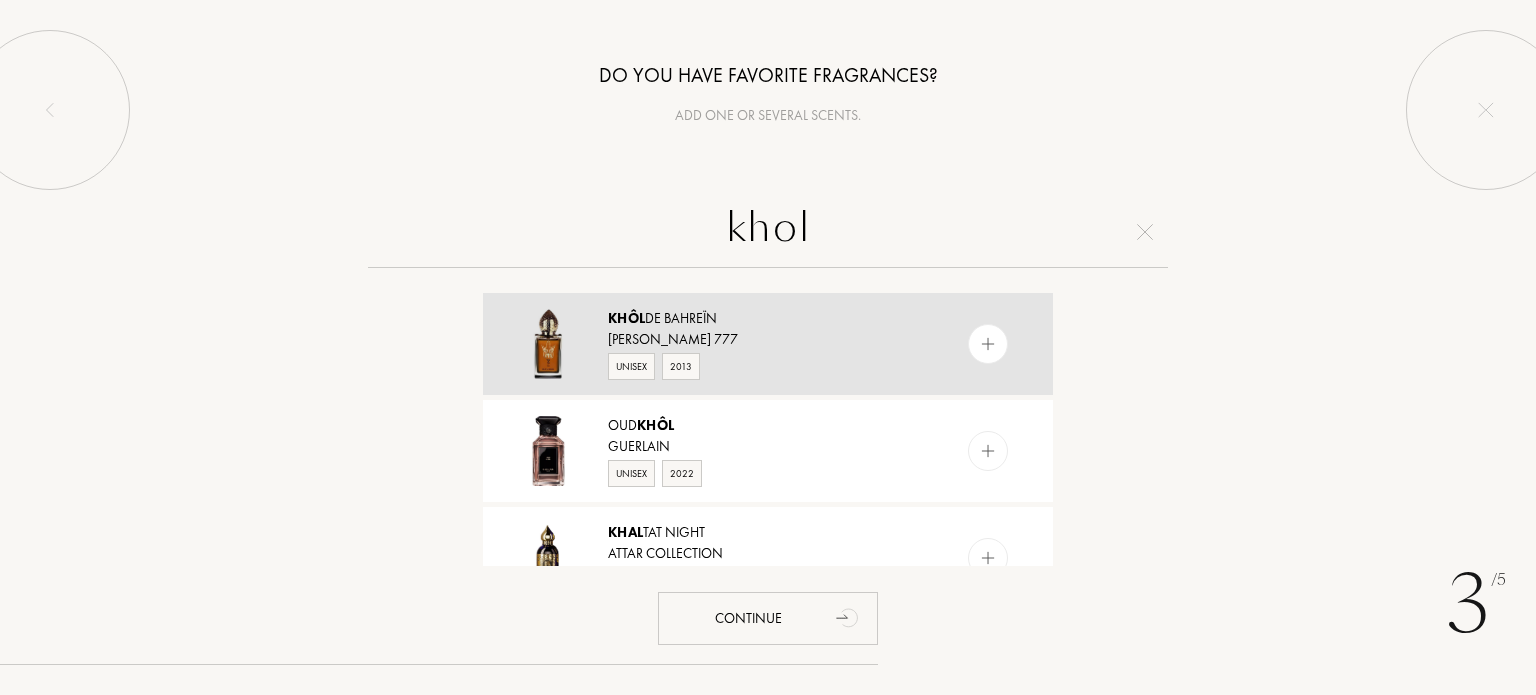 type on "khol" 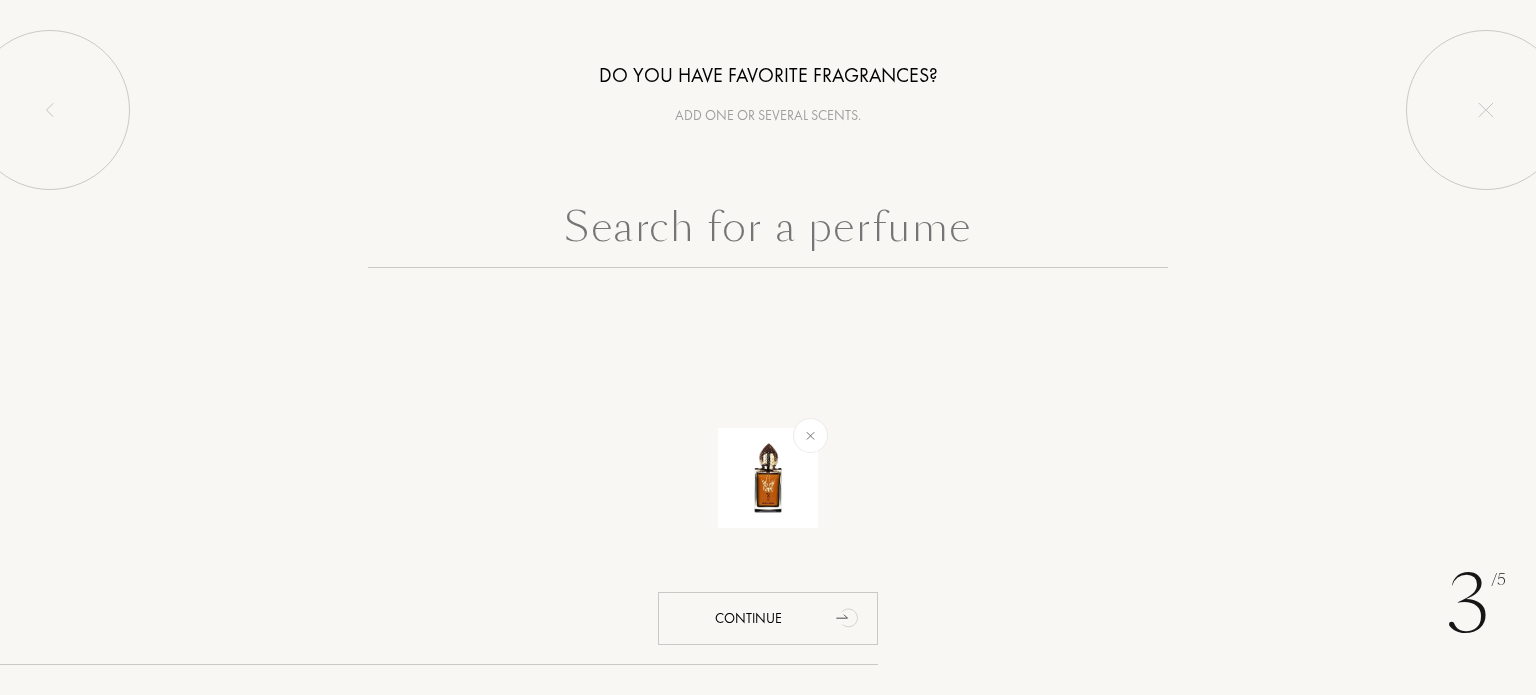 click at bounding box center [768, 232] 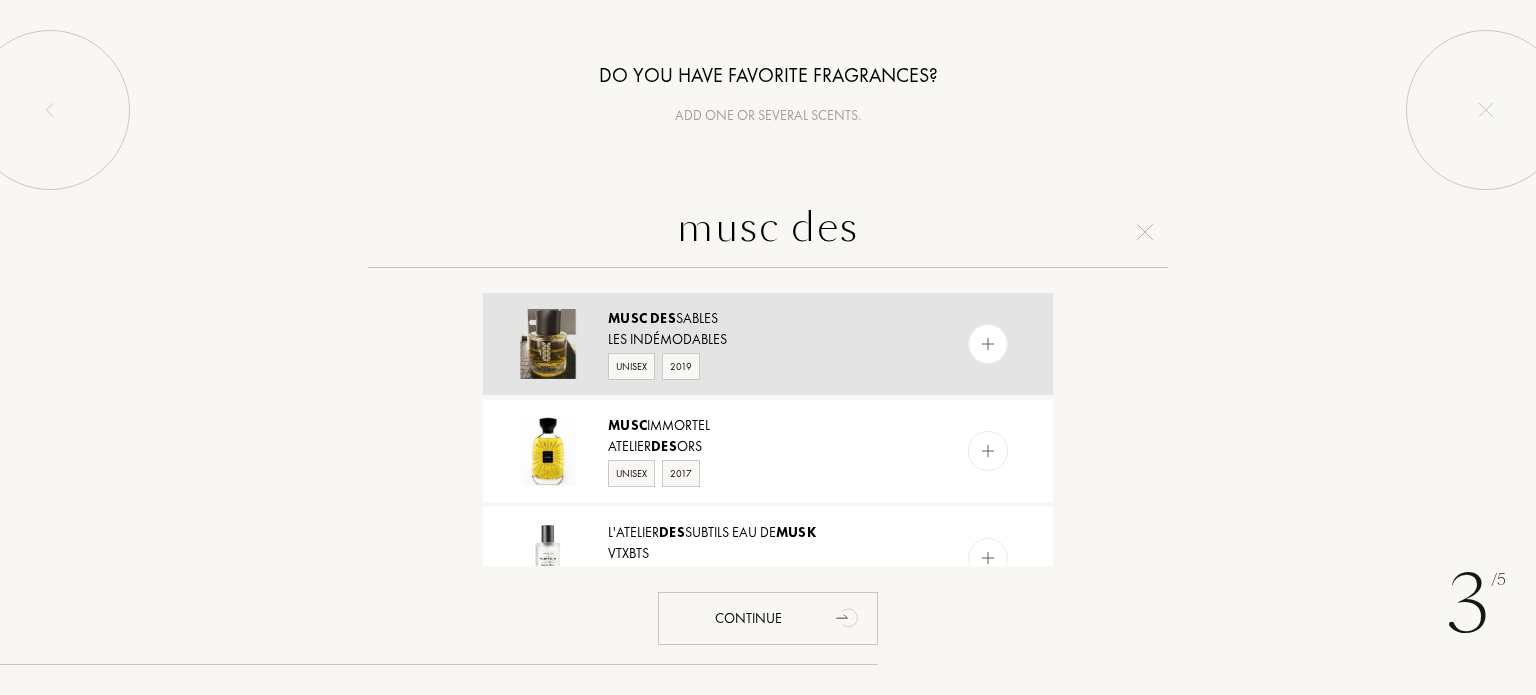 type on "musc des" 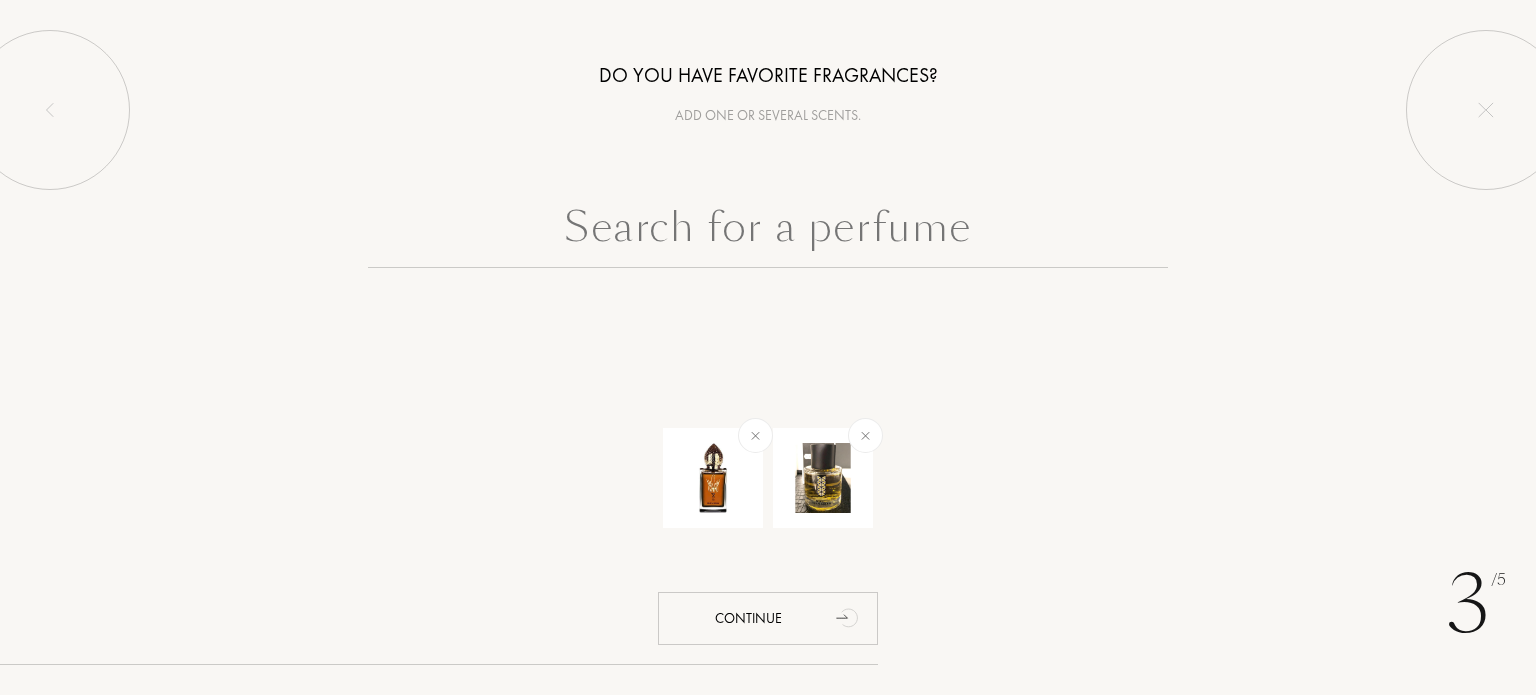 click at bounding box center [768, 232] 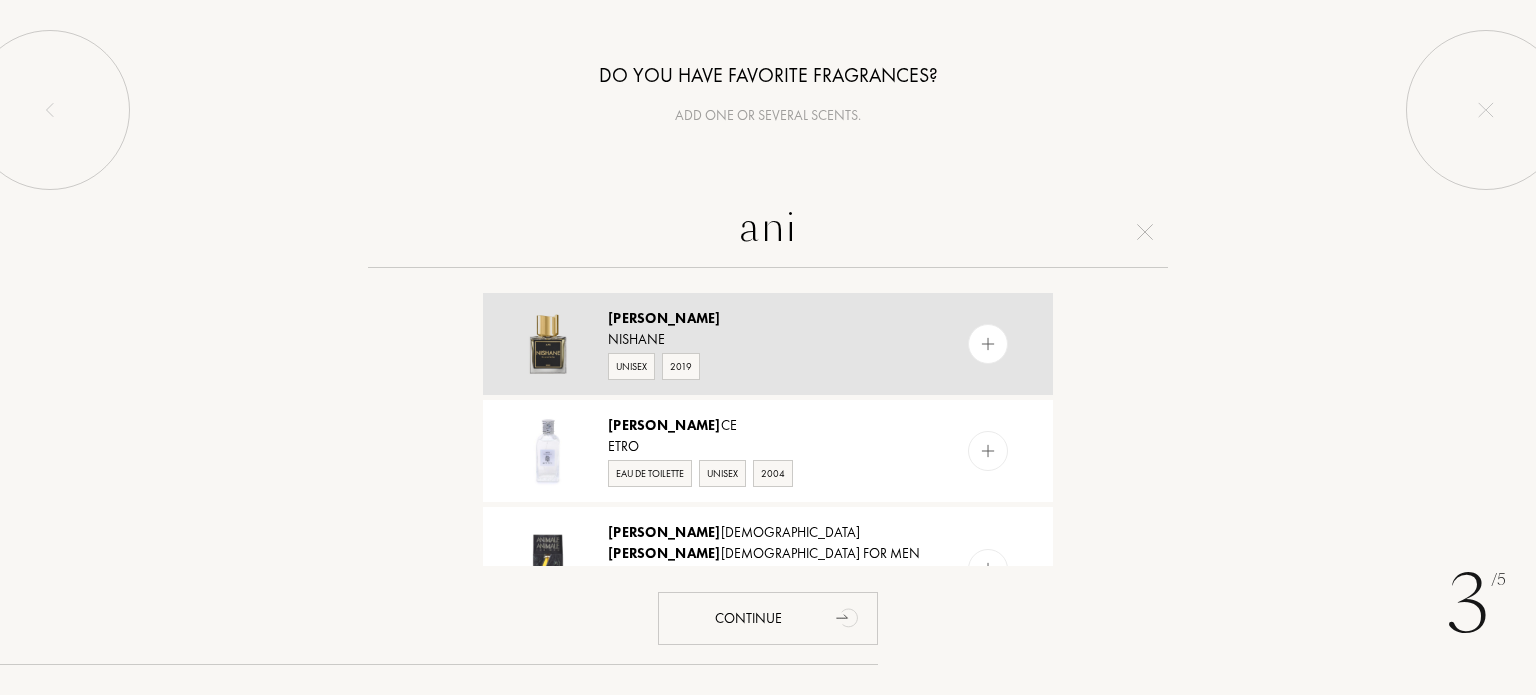 type on "ani" 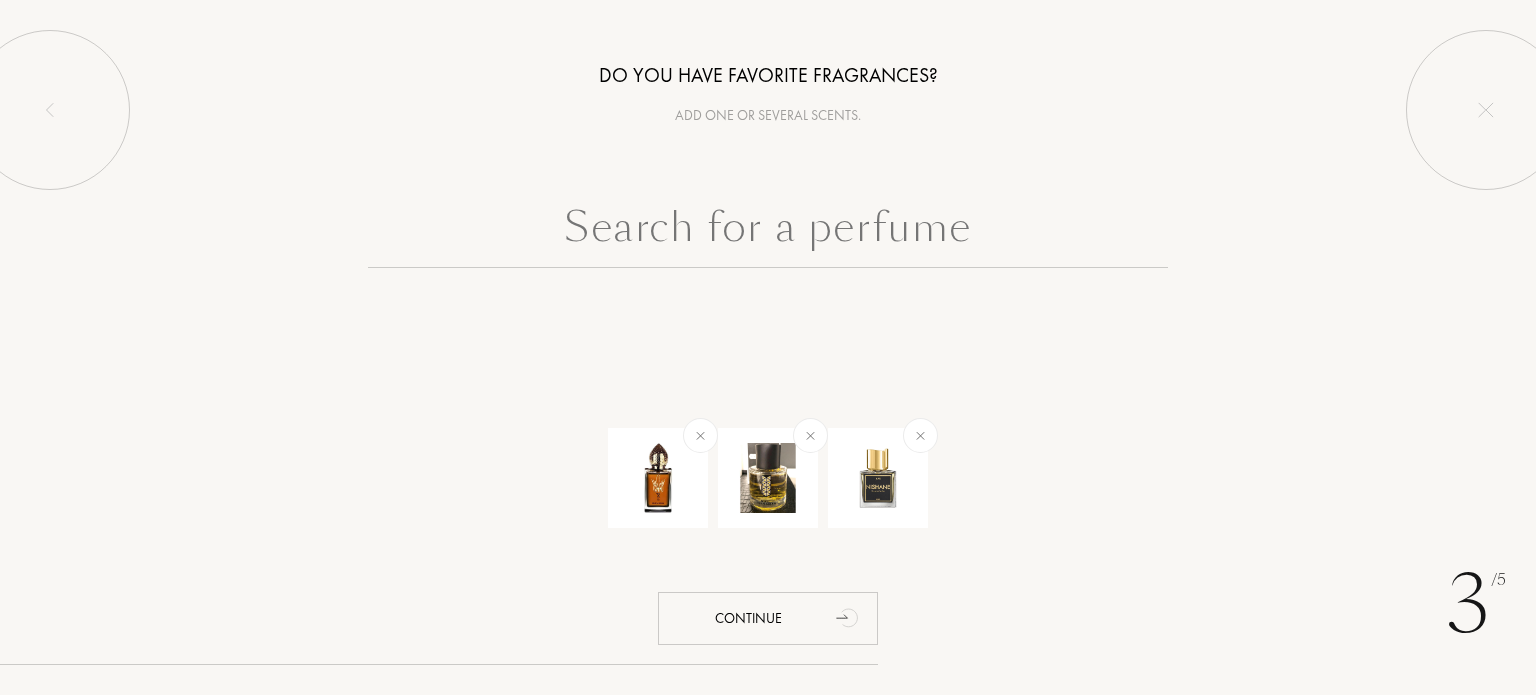 click at bounding box center (768, 232) 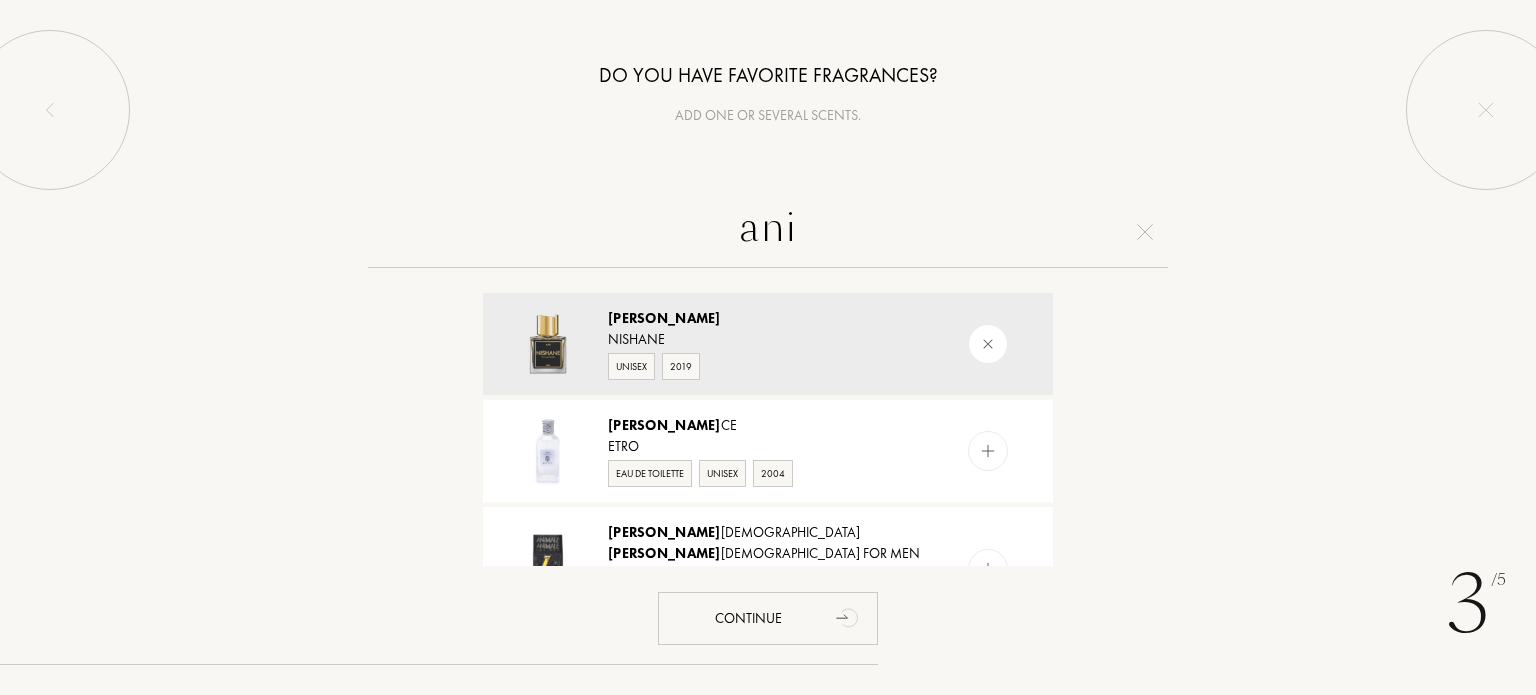 type on "ani x" 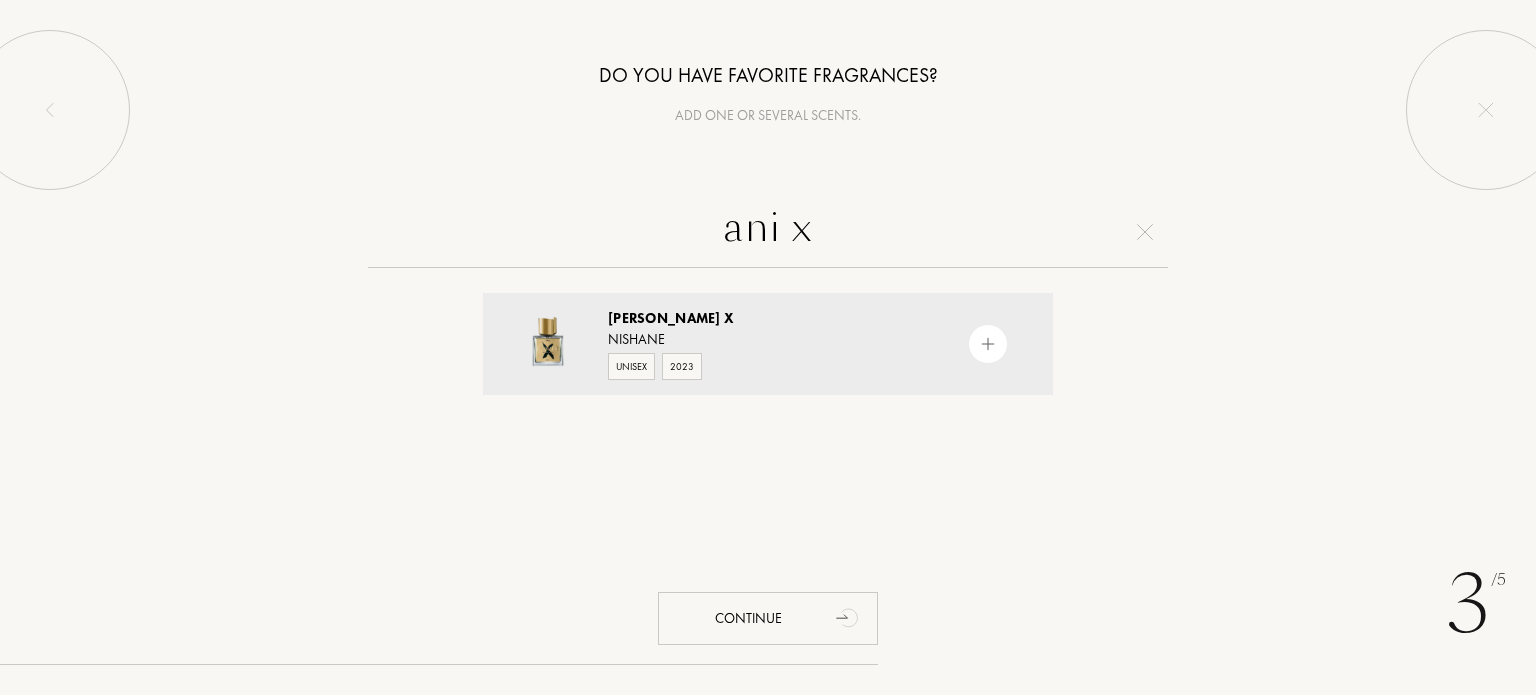 type 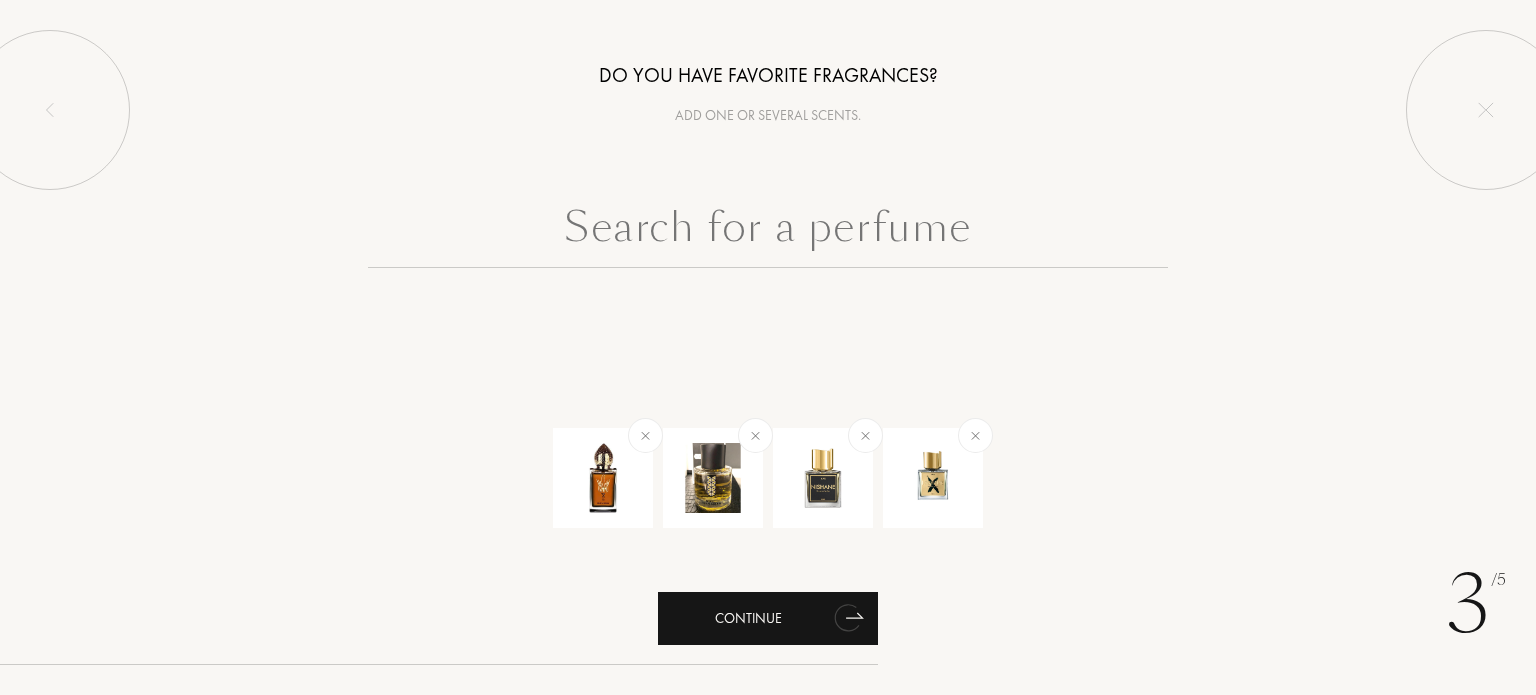 click on "Continue" at bounding box center (768, 618) 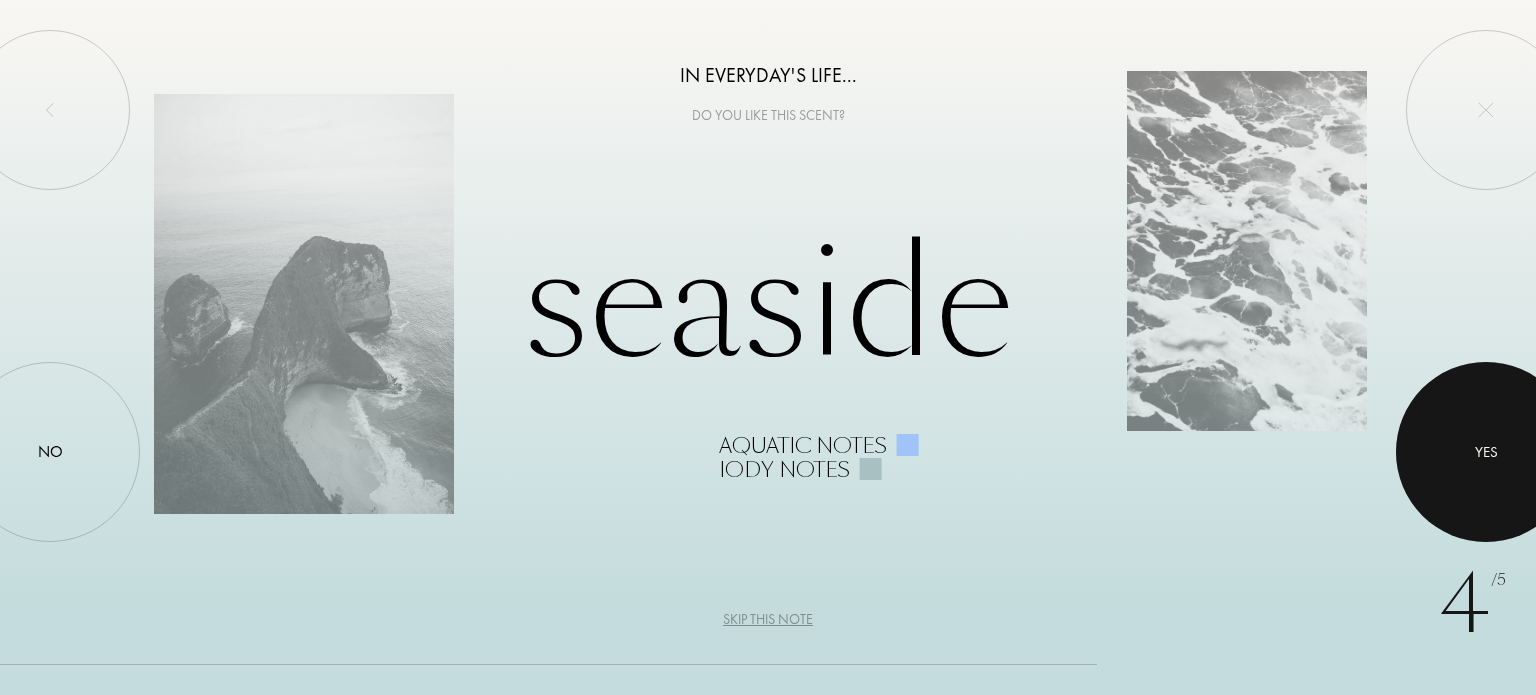 click at bounding box center (1486, 452) 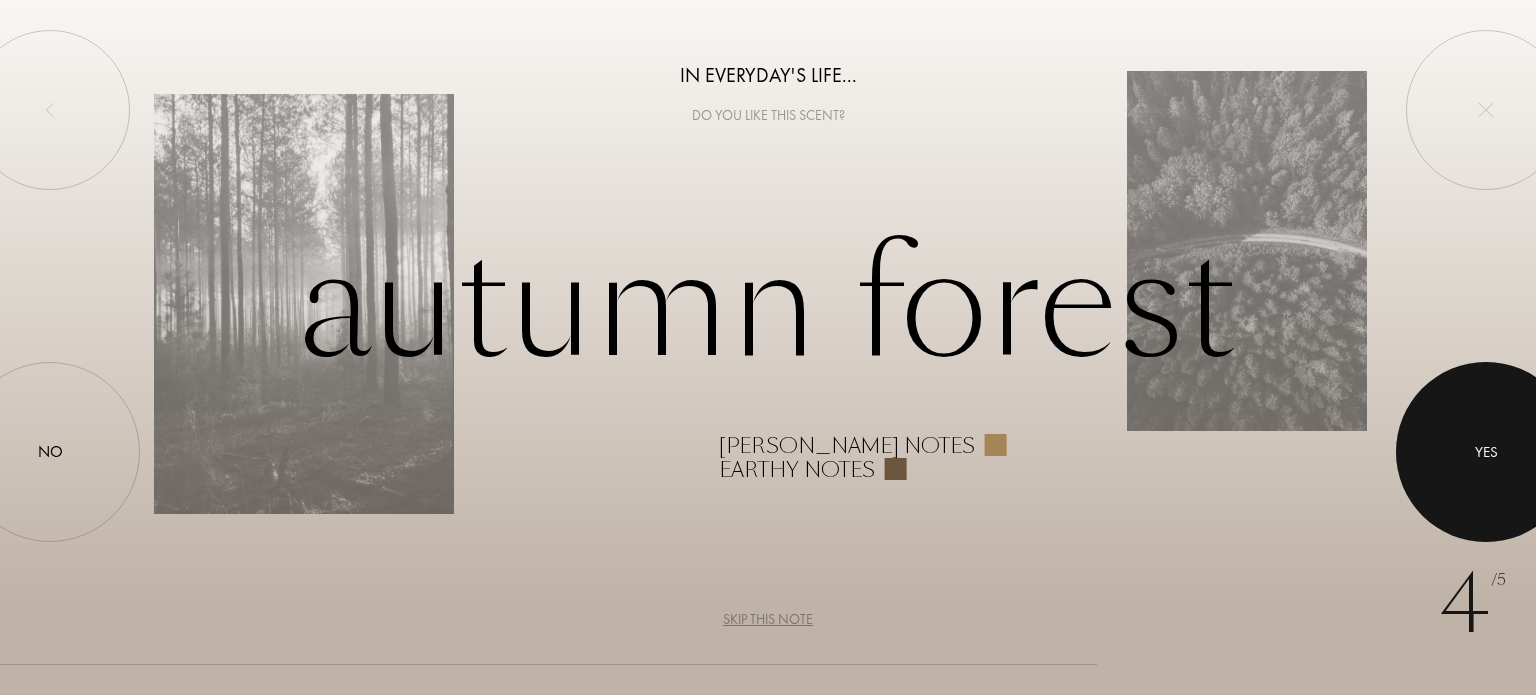 click at bounding box center [1486, 452] 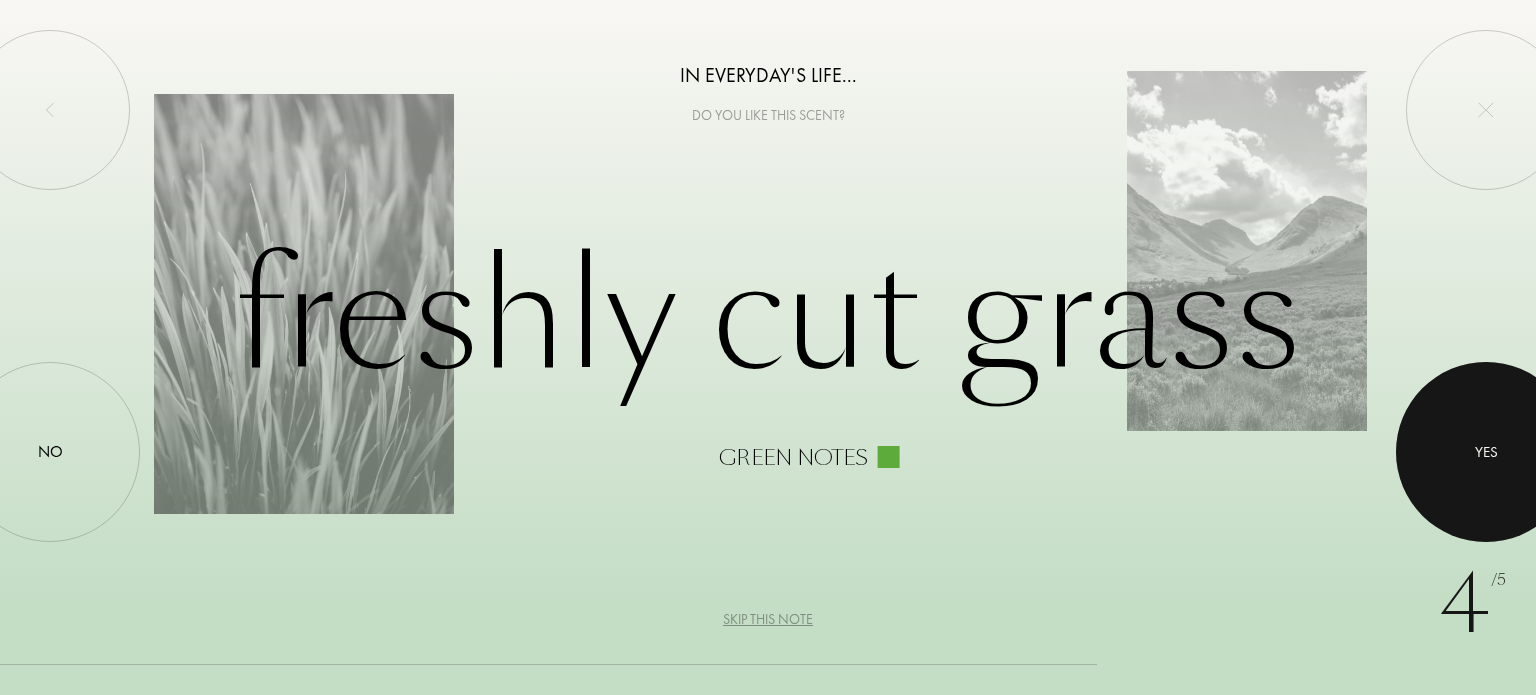 click at bounding box center (1486, 452) 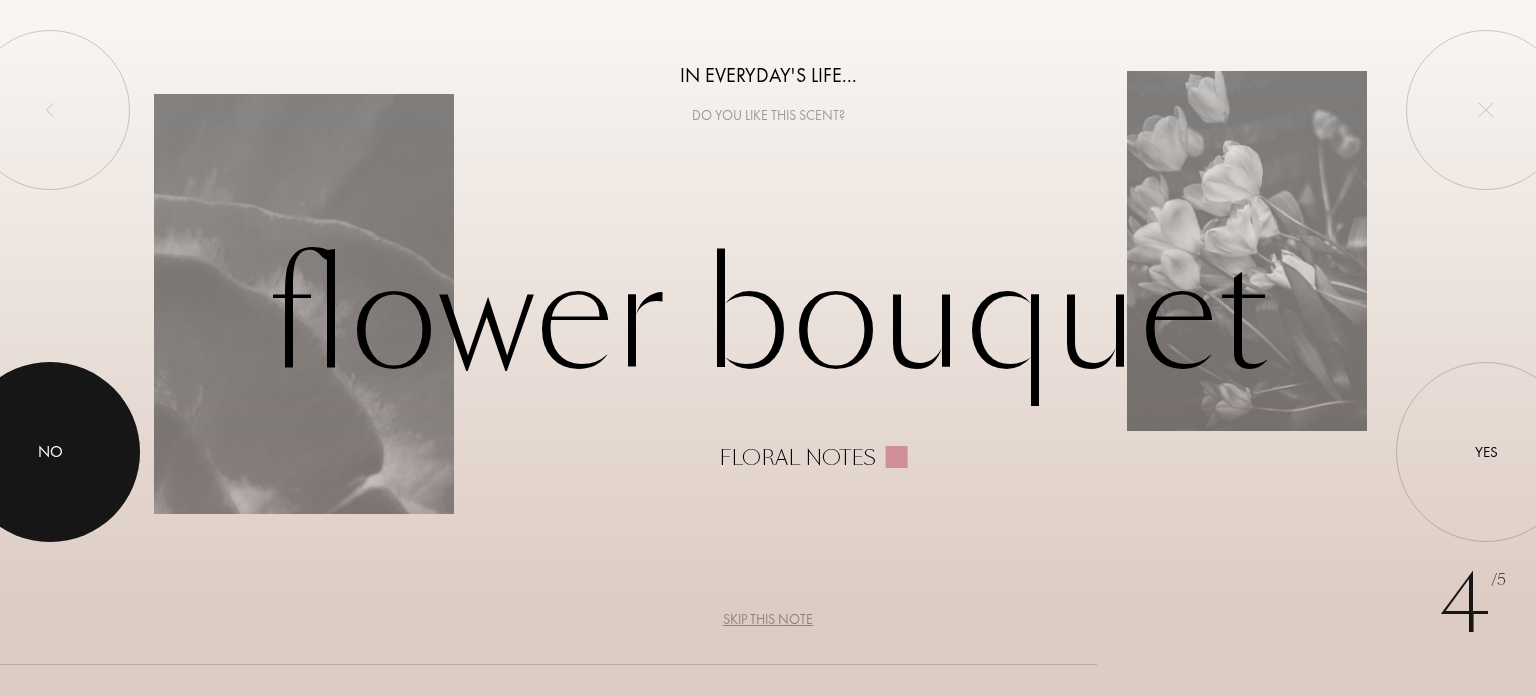 click on "No" at bounding box center (50, 452) 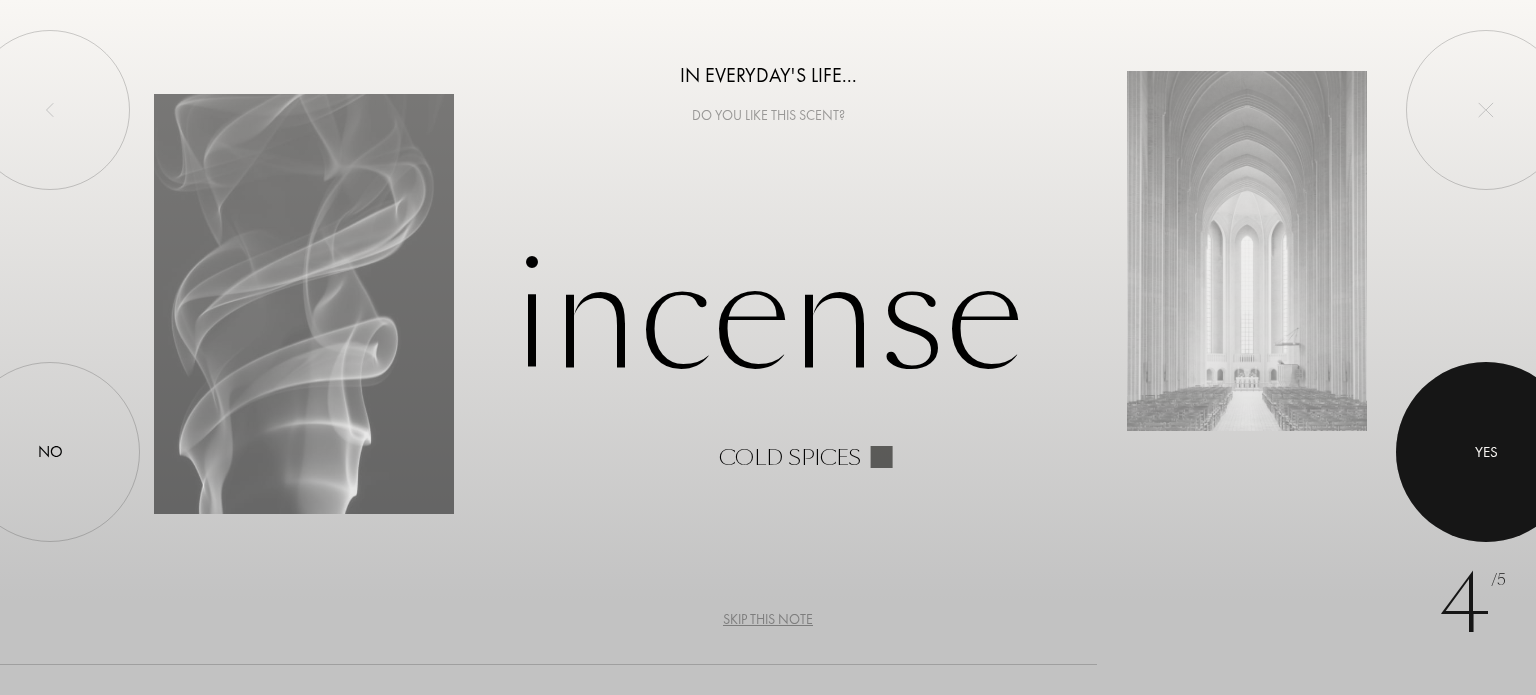 click at bounding box center (1486, 452) 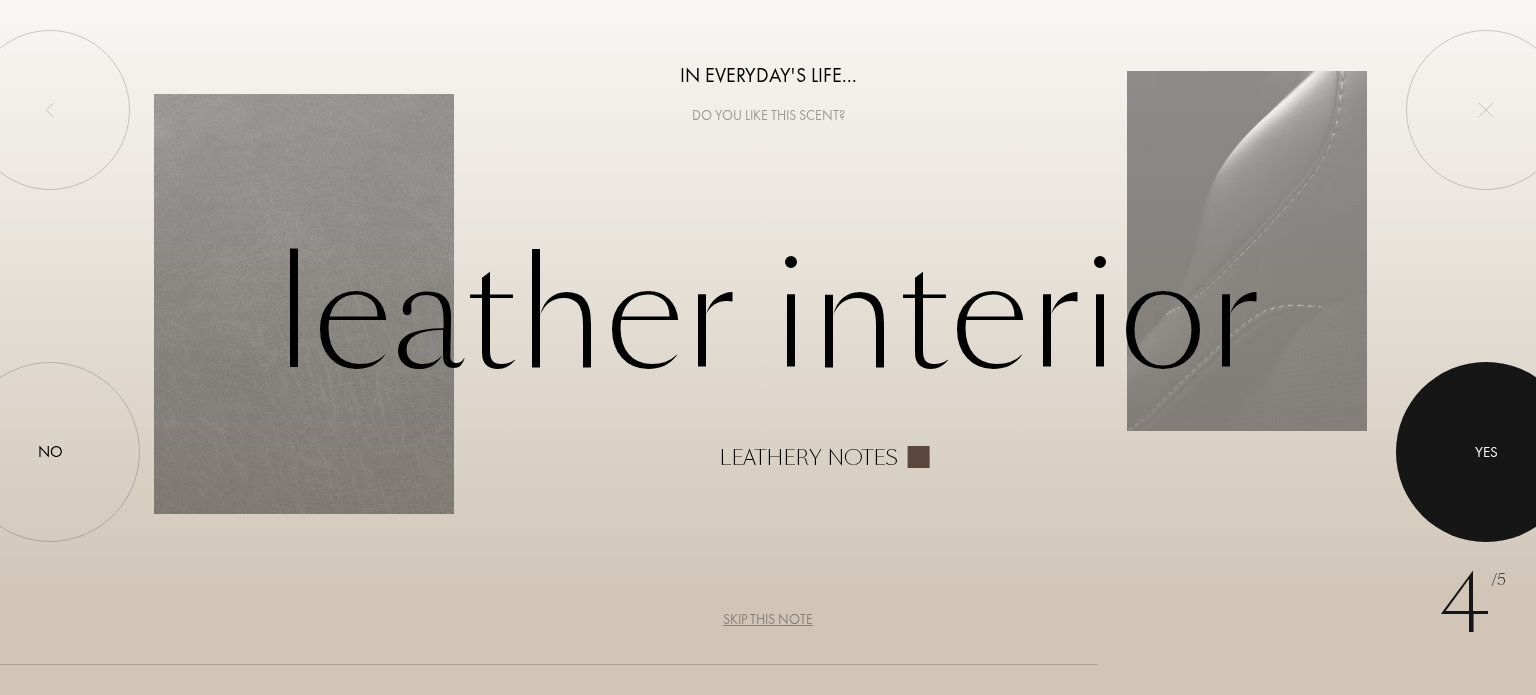 click at bounding box center [1486, 452] 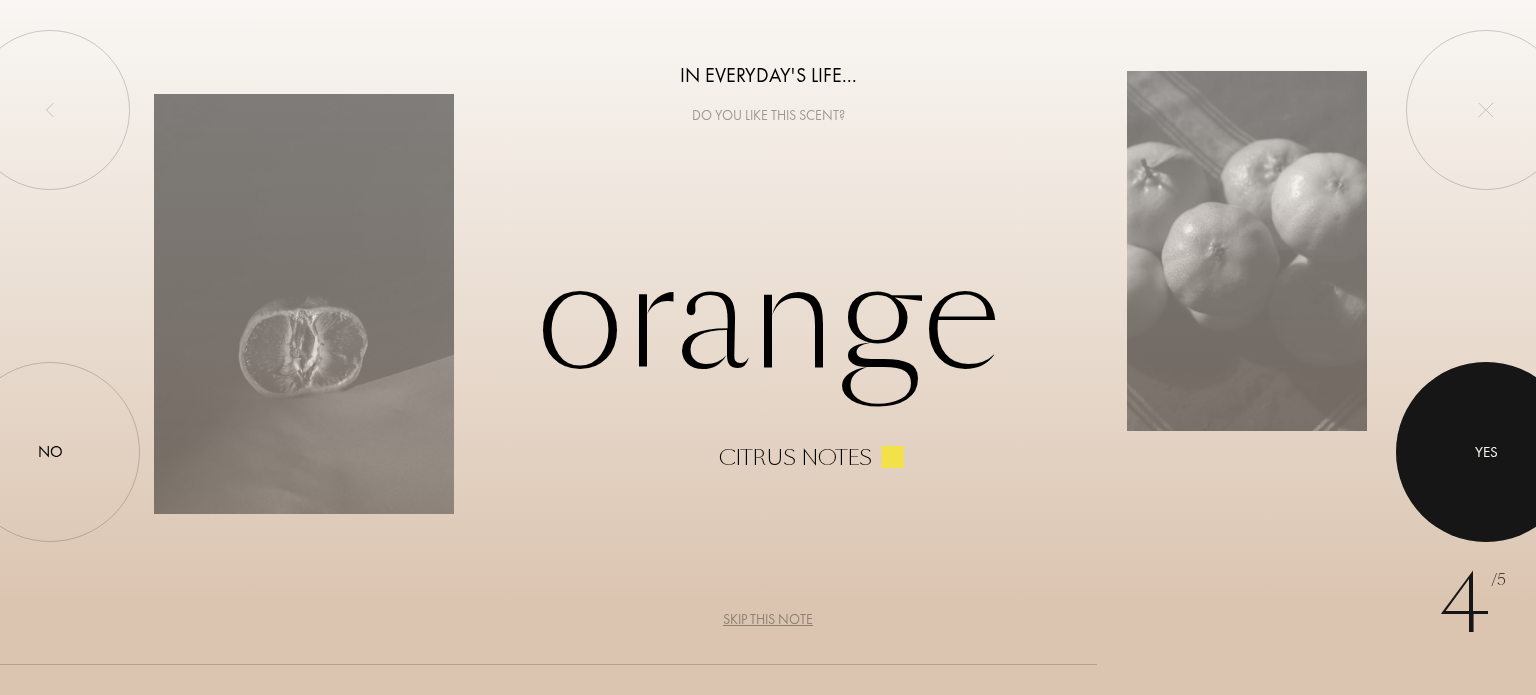click at bounding box center [1486, 452] 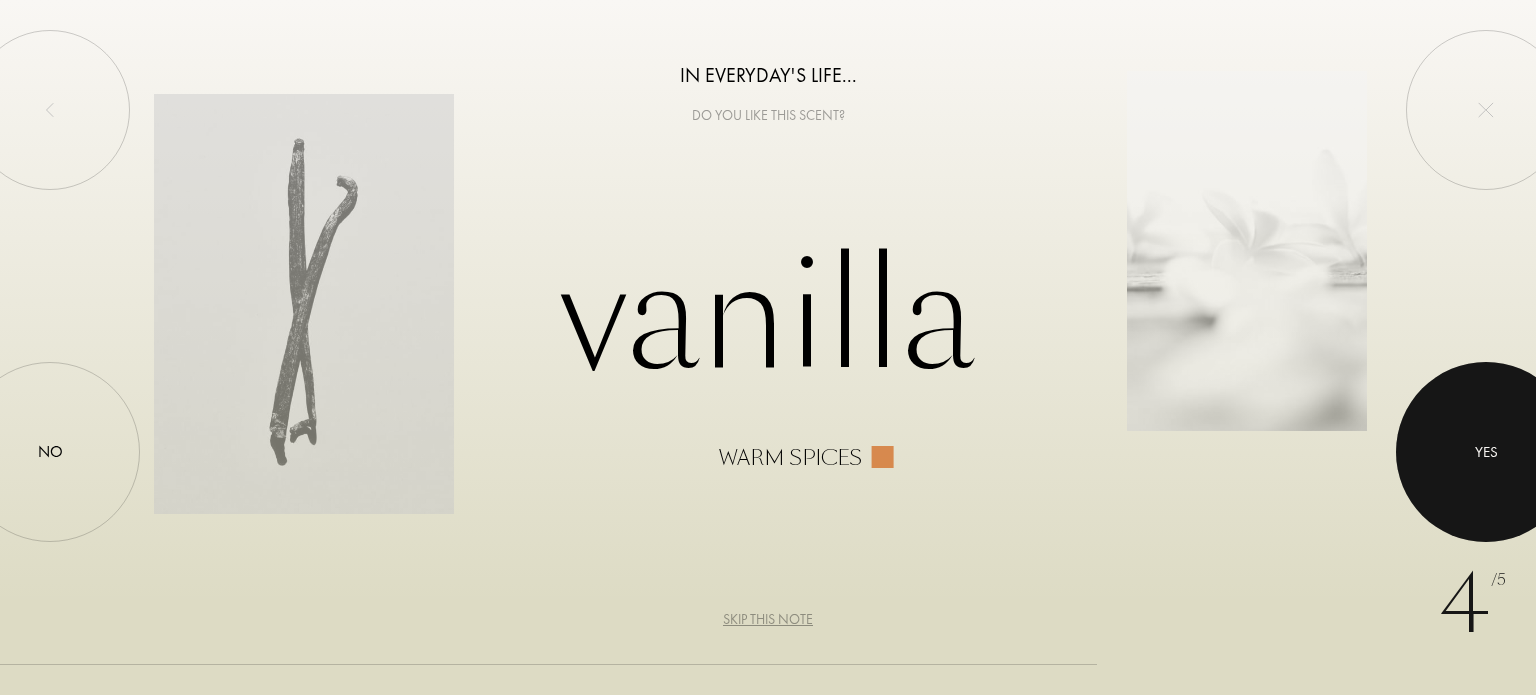 click at bounding box center [1486, 452] 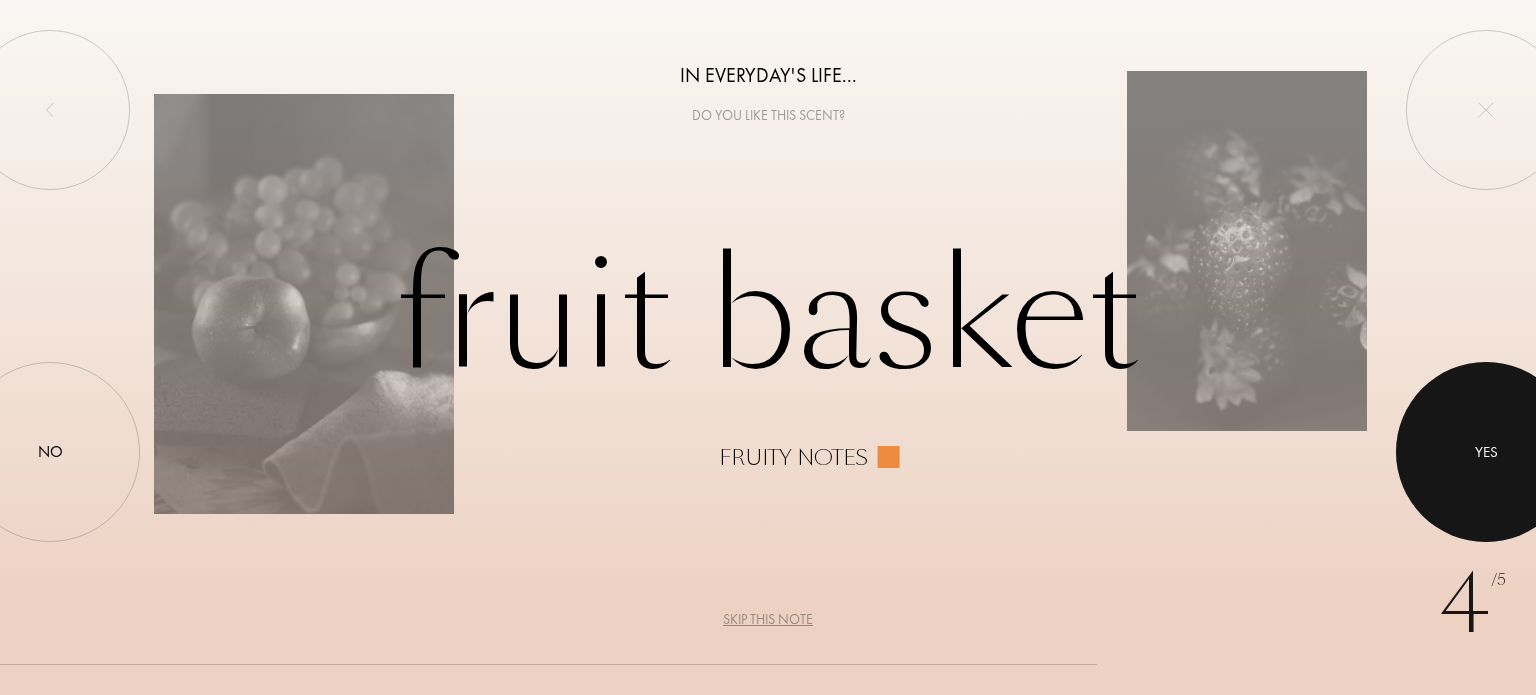 click at bounding box center [1486, 452] 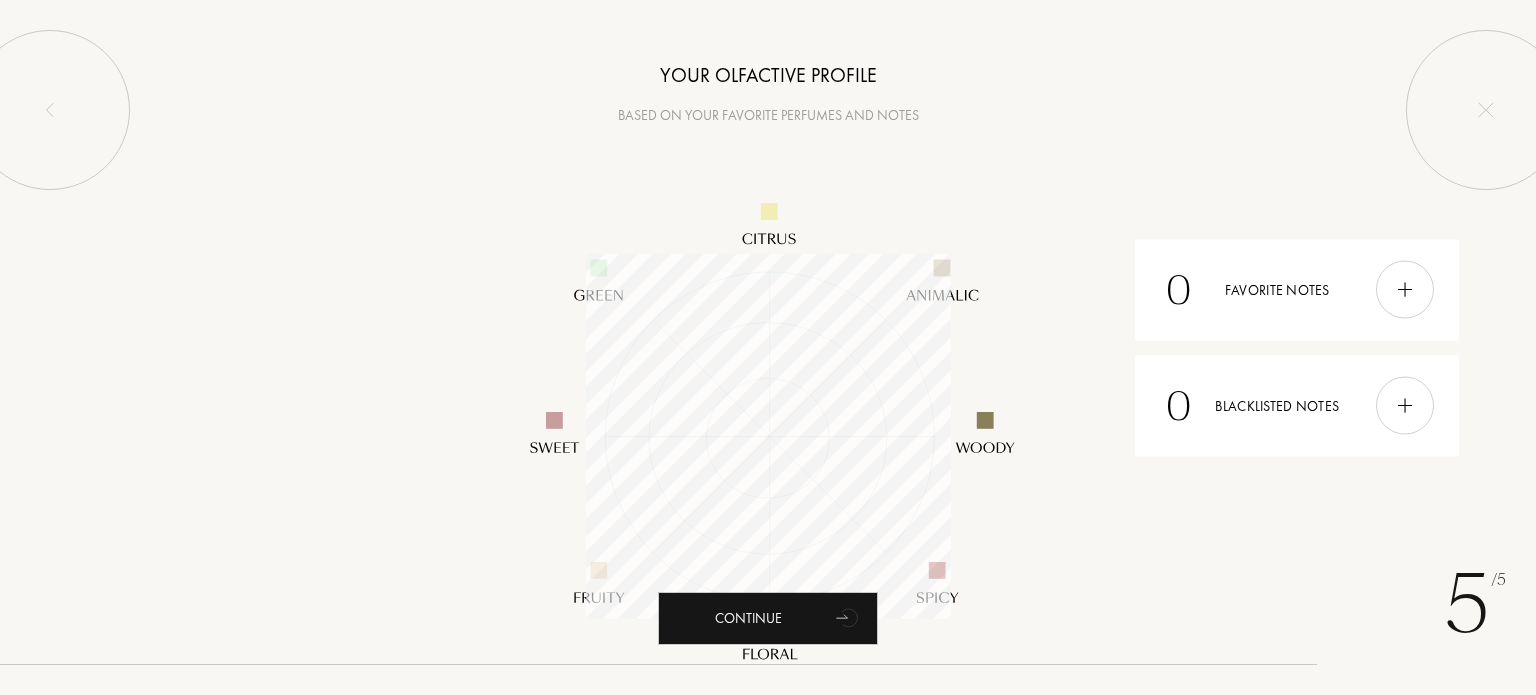 scroll, scrollTop: 999635, scrollLeft: 999635, axis: both 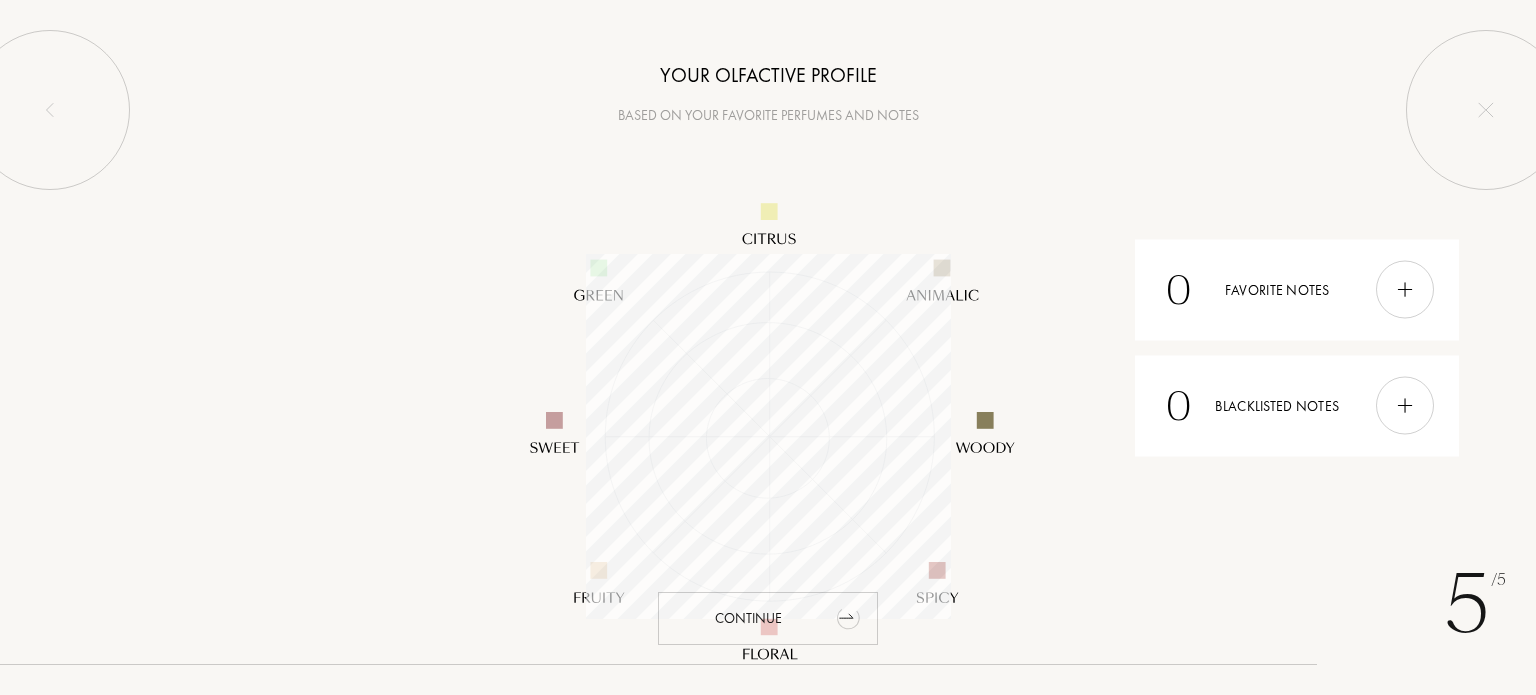 click on "Continue" at bounding box center (768, 618) 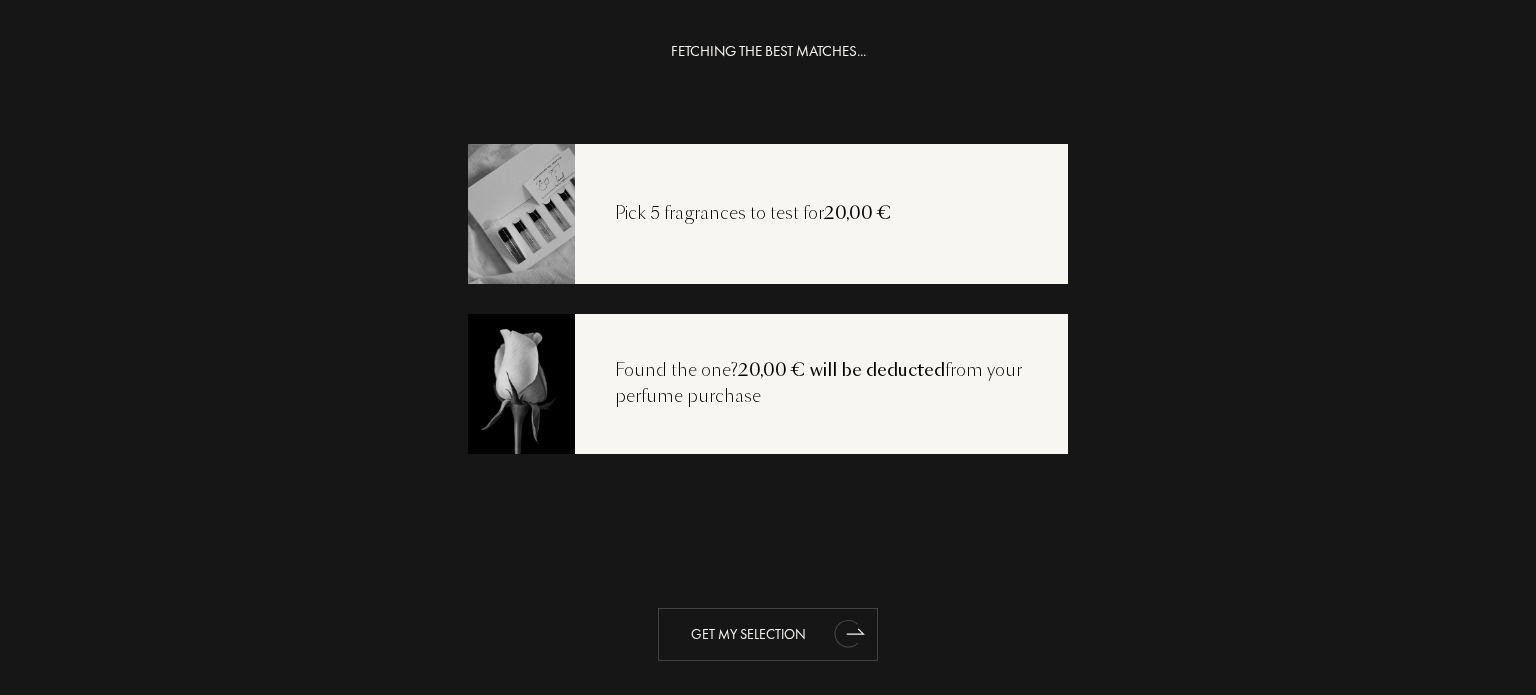 click on "Get my selection" at bounding box center [768, 634] 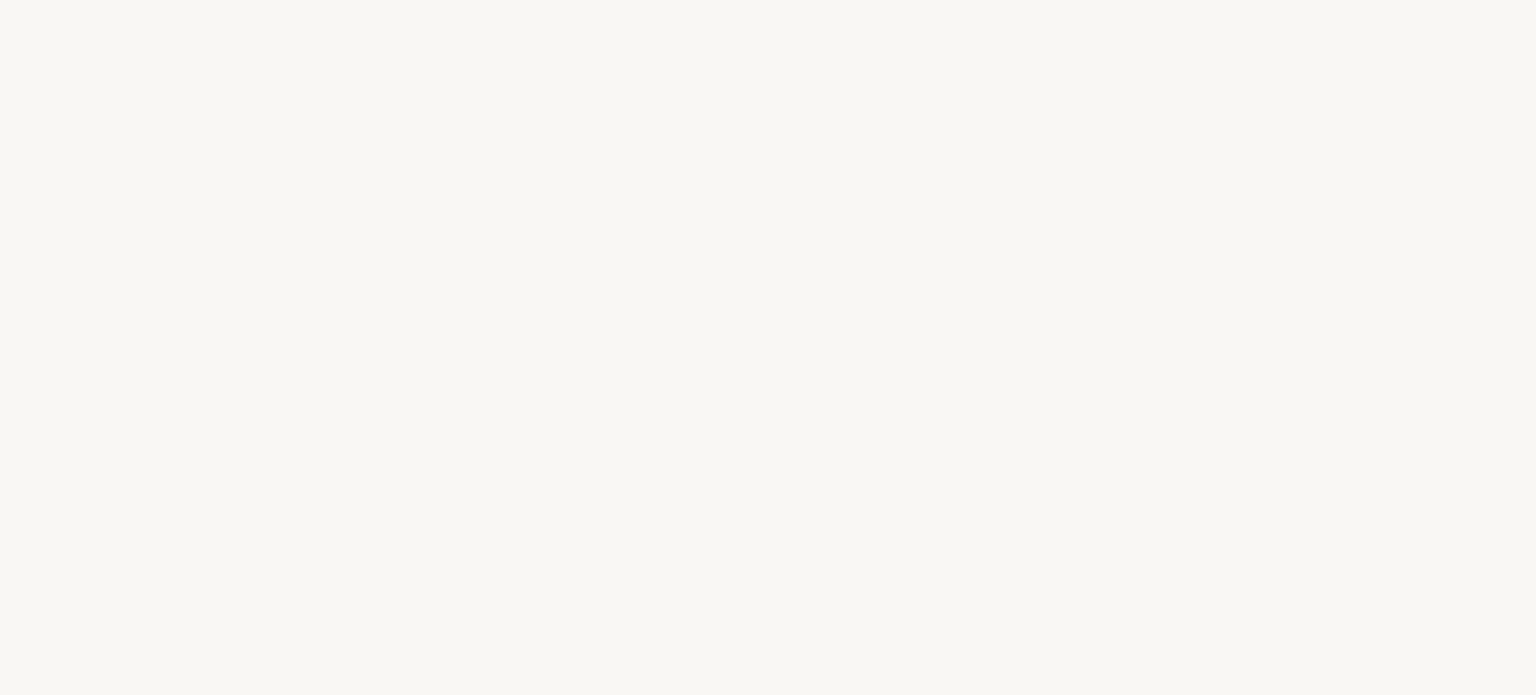 select on "HR" 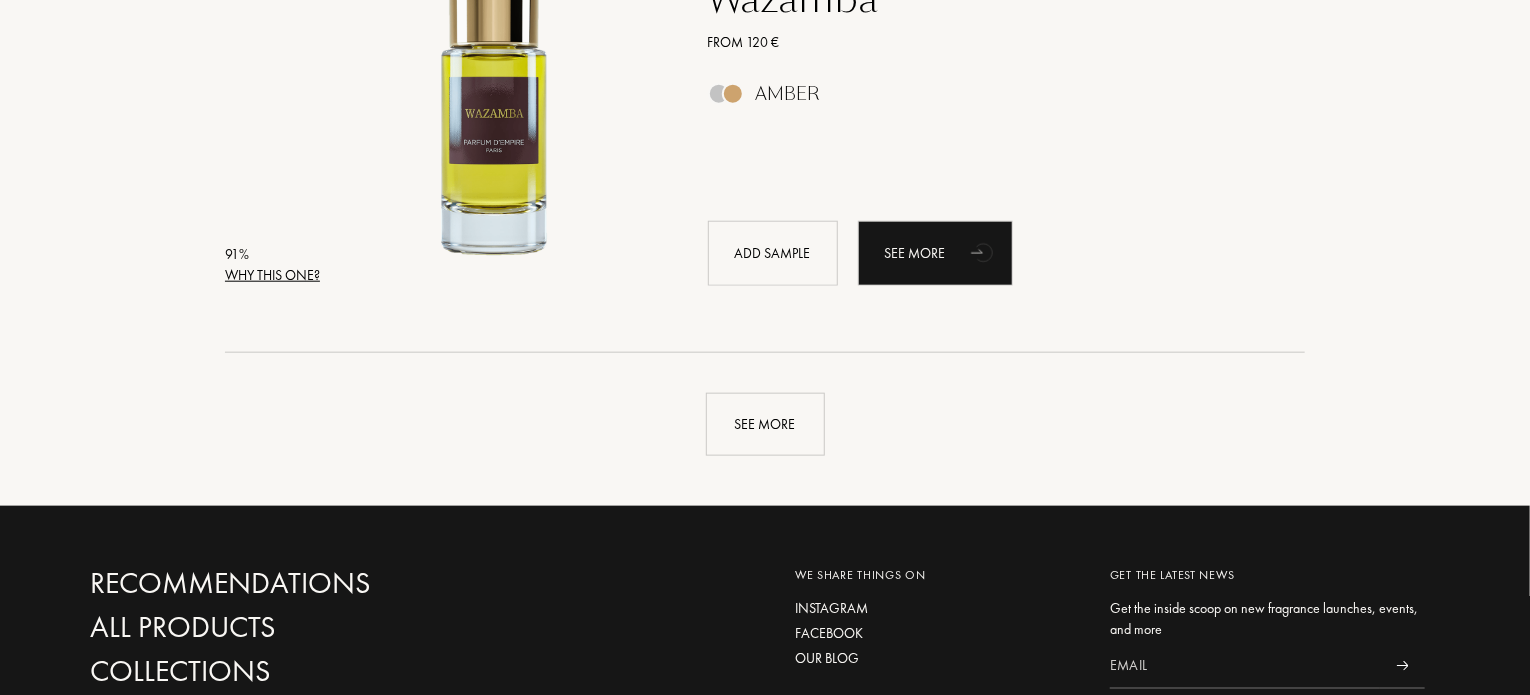 scroll, scrollTop: 4800, scrollLeft: 0, axis: vertical 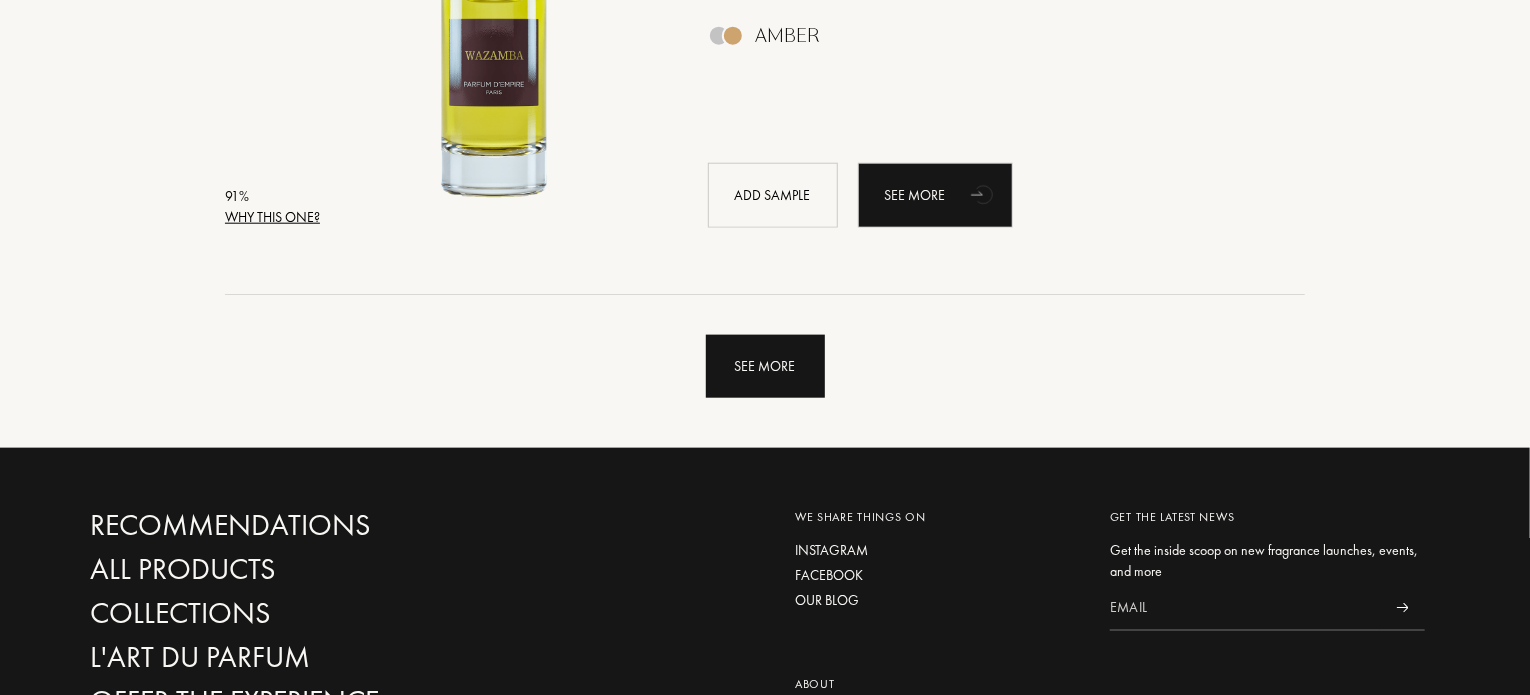 click on "See more" at bounding box center [765, 366] 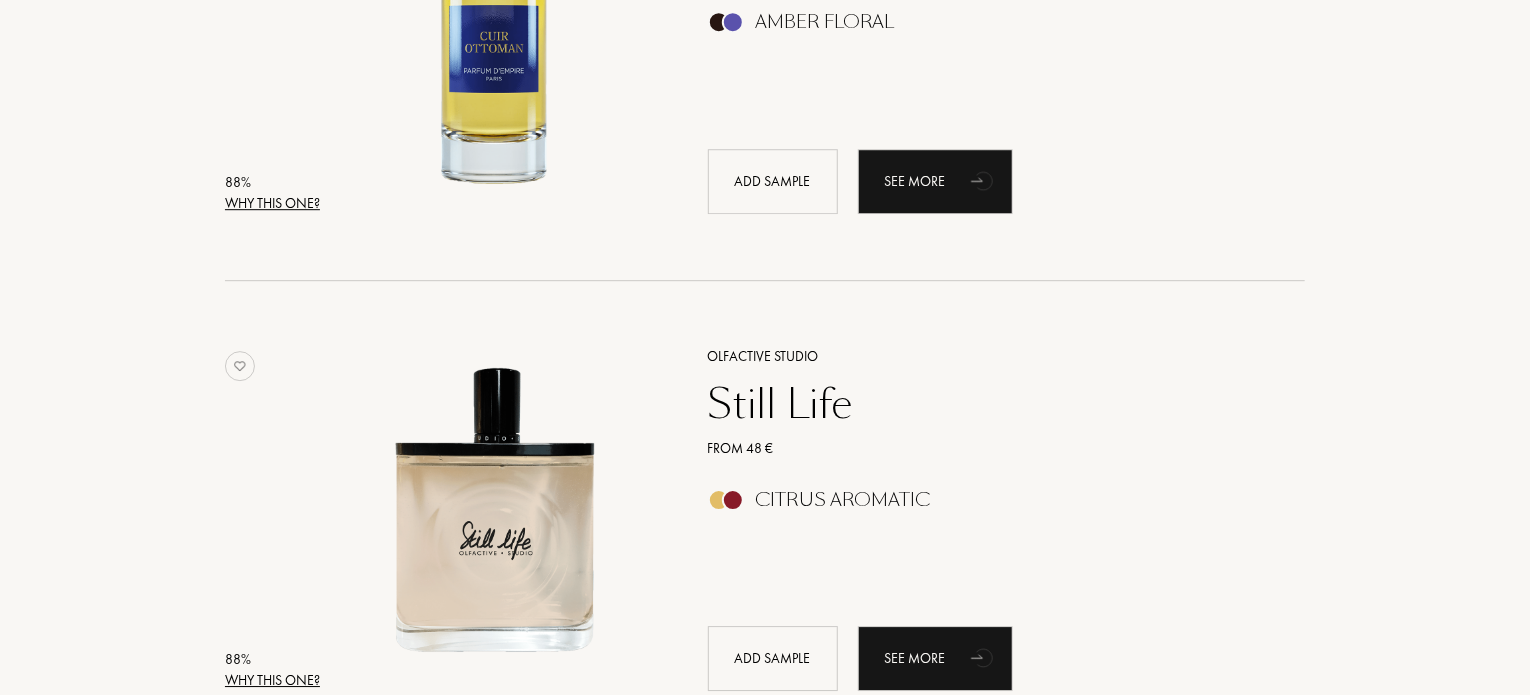 scroll, scrollTop: 6800, scrollLeft: 0, axis: vertical 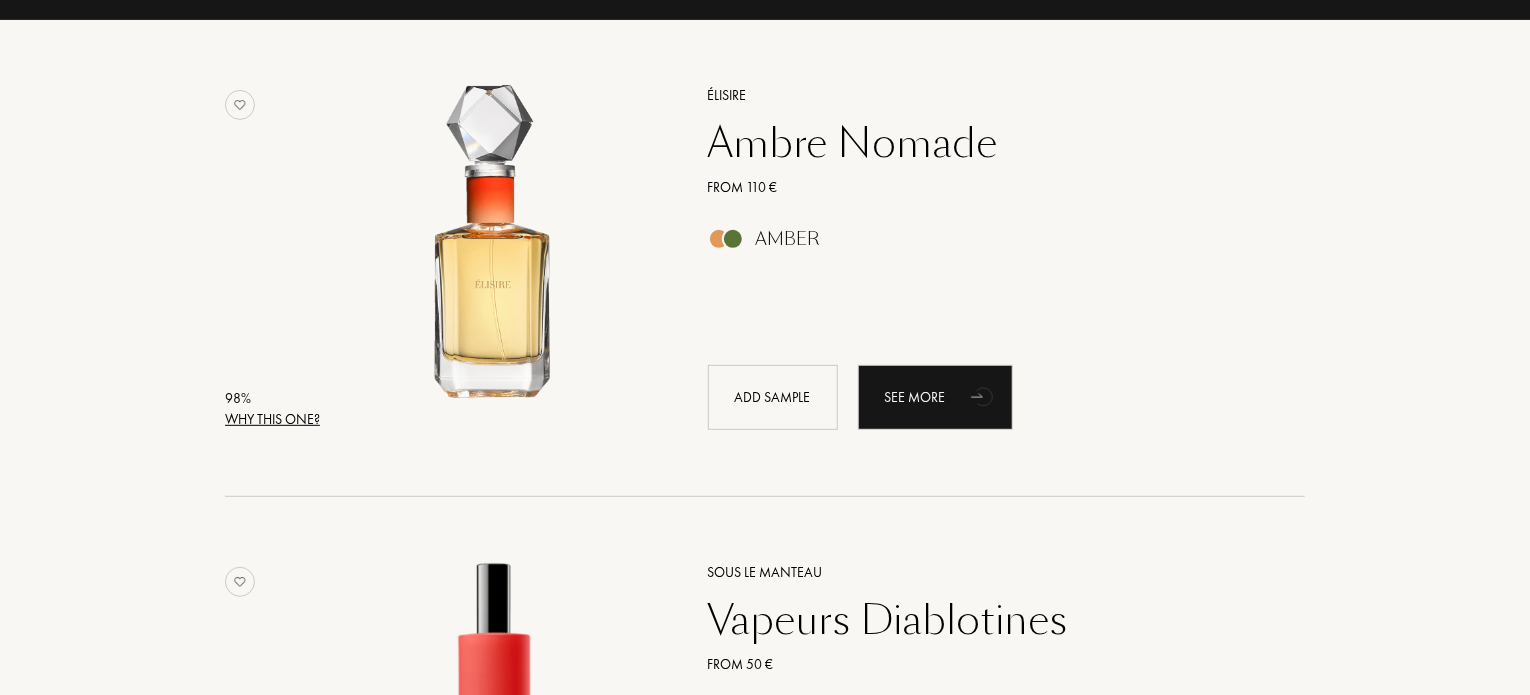 click on "Why this one?" at bounding box center (272, 419) 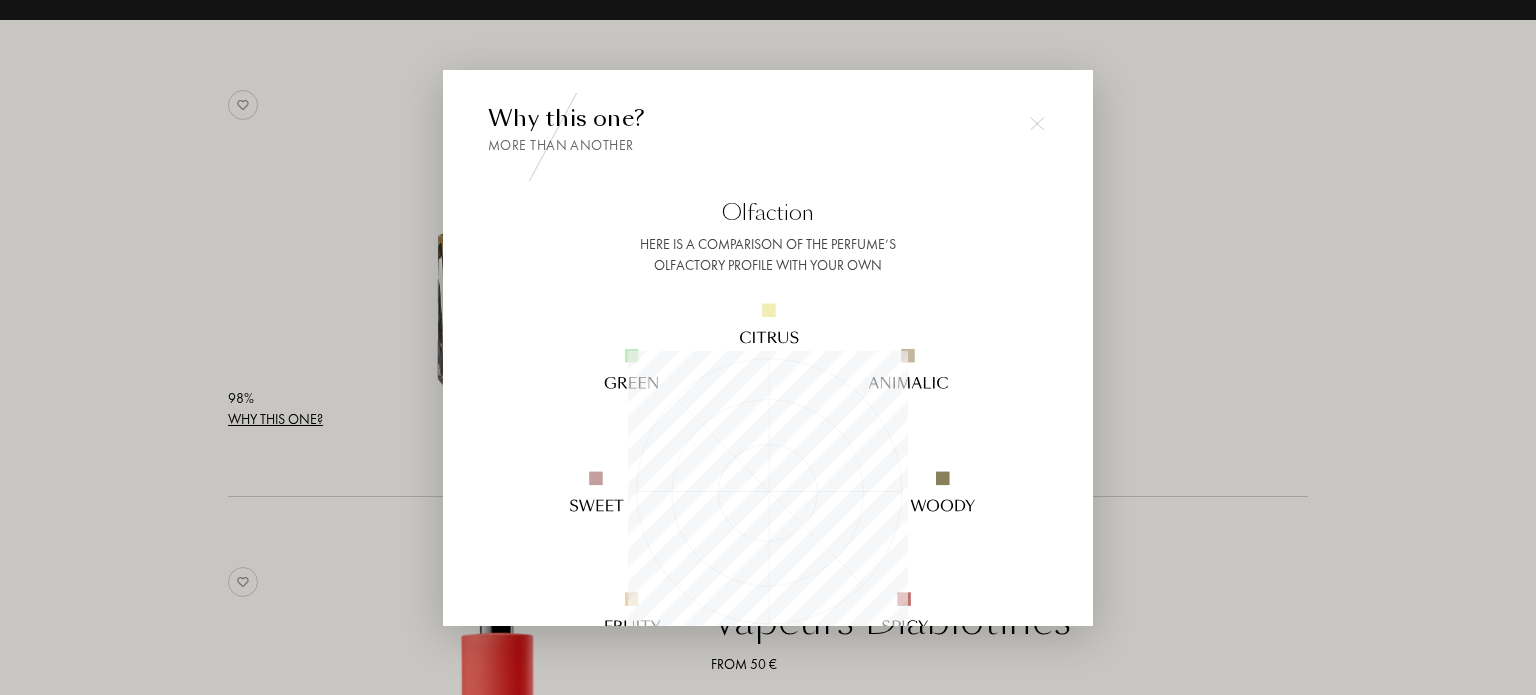 scroll, scrollTop: 999720, scrollLeft: 999720, axis: both 